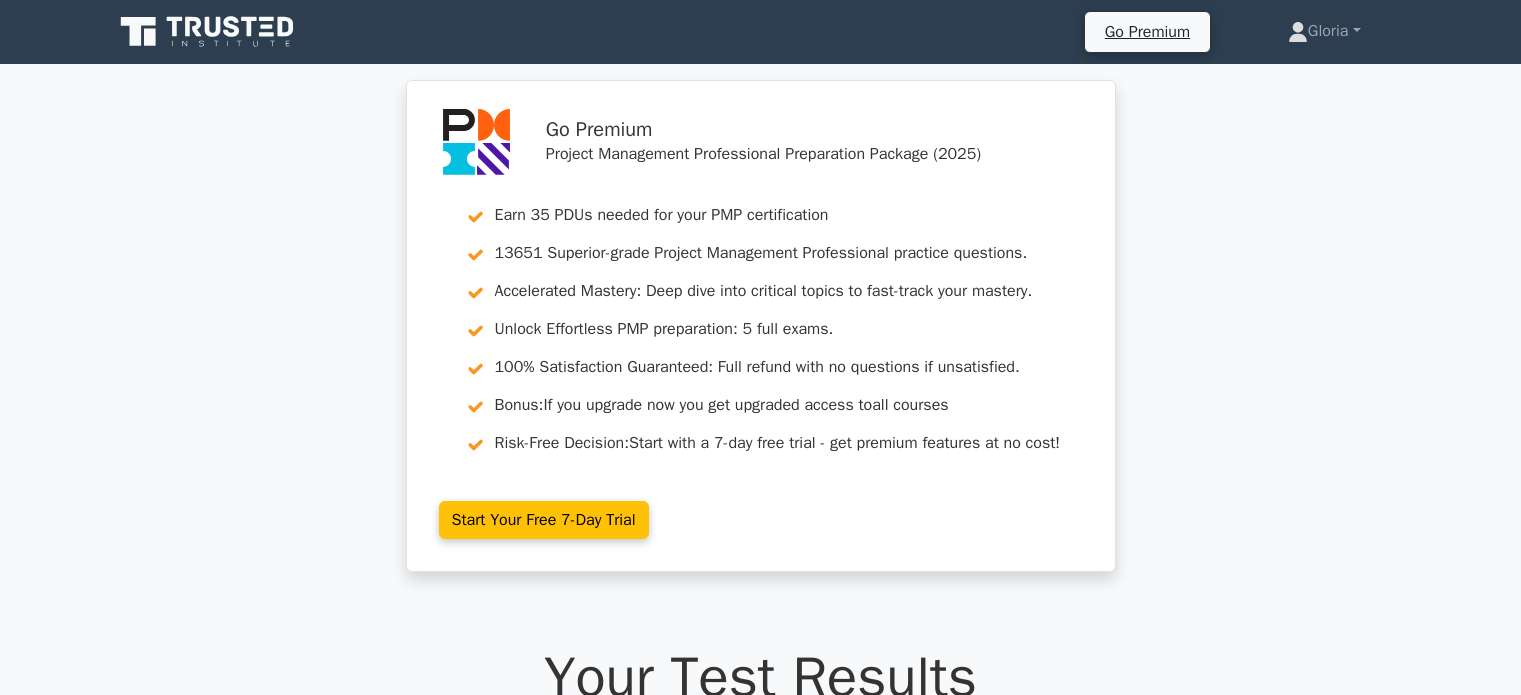 scroll, scrollTop: 3141, scrollLeft: 0, axis: vertical 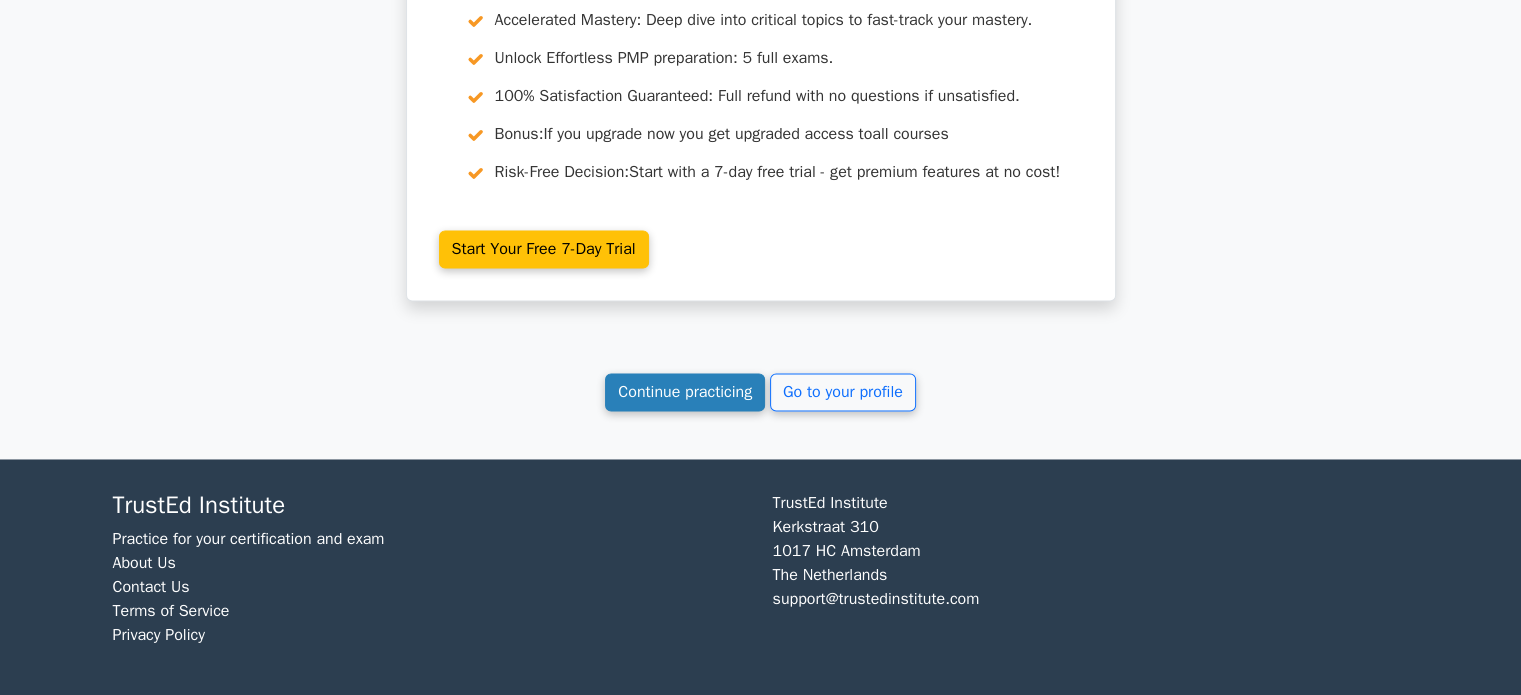 drag, startPoint x: 0, startPoint y: 0, endPoint x: 670, endPoint y: 400, distance: 780.32043 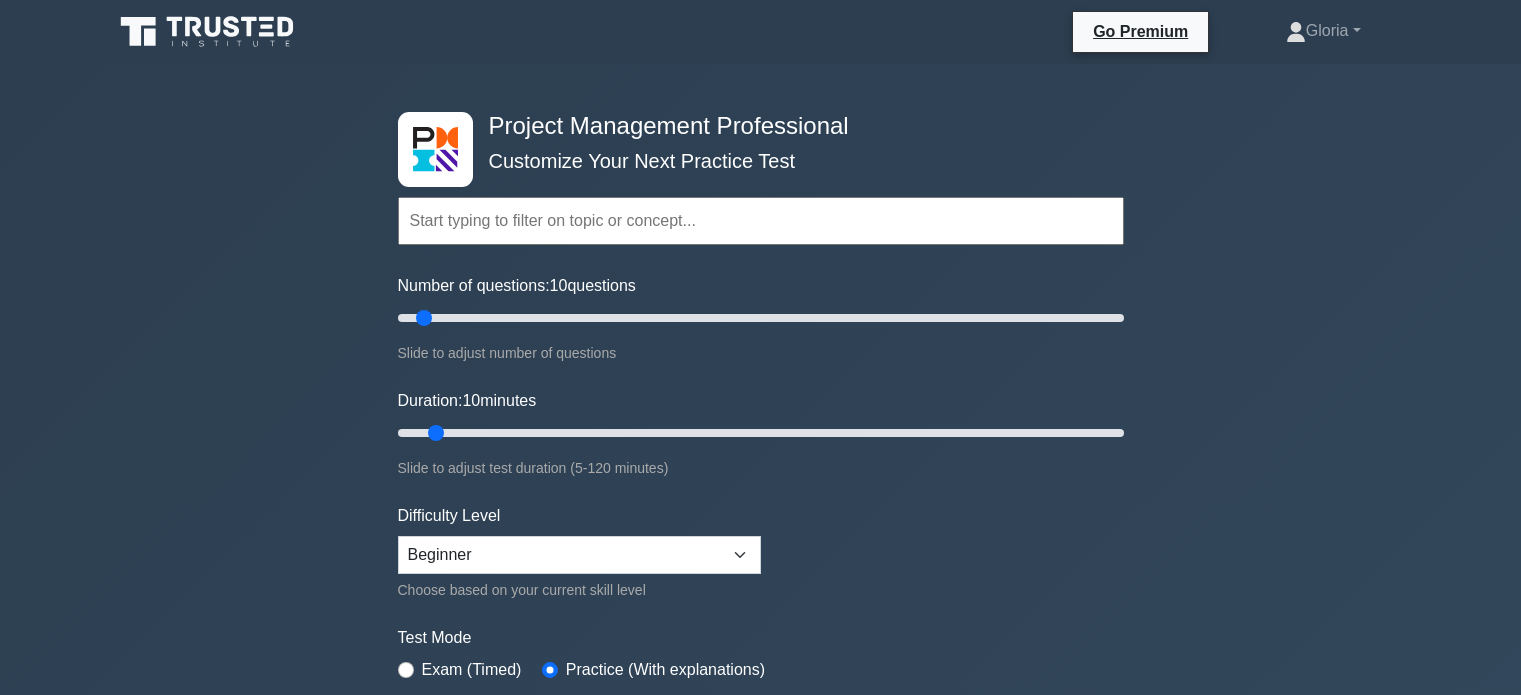 scroll, scrollTop: 0, scrollLeft: 0, axis: both 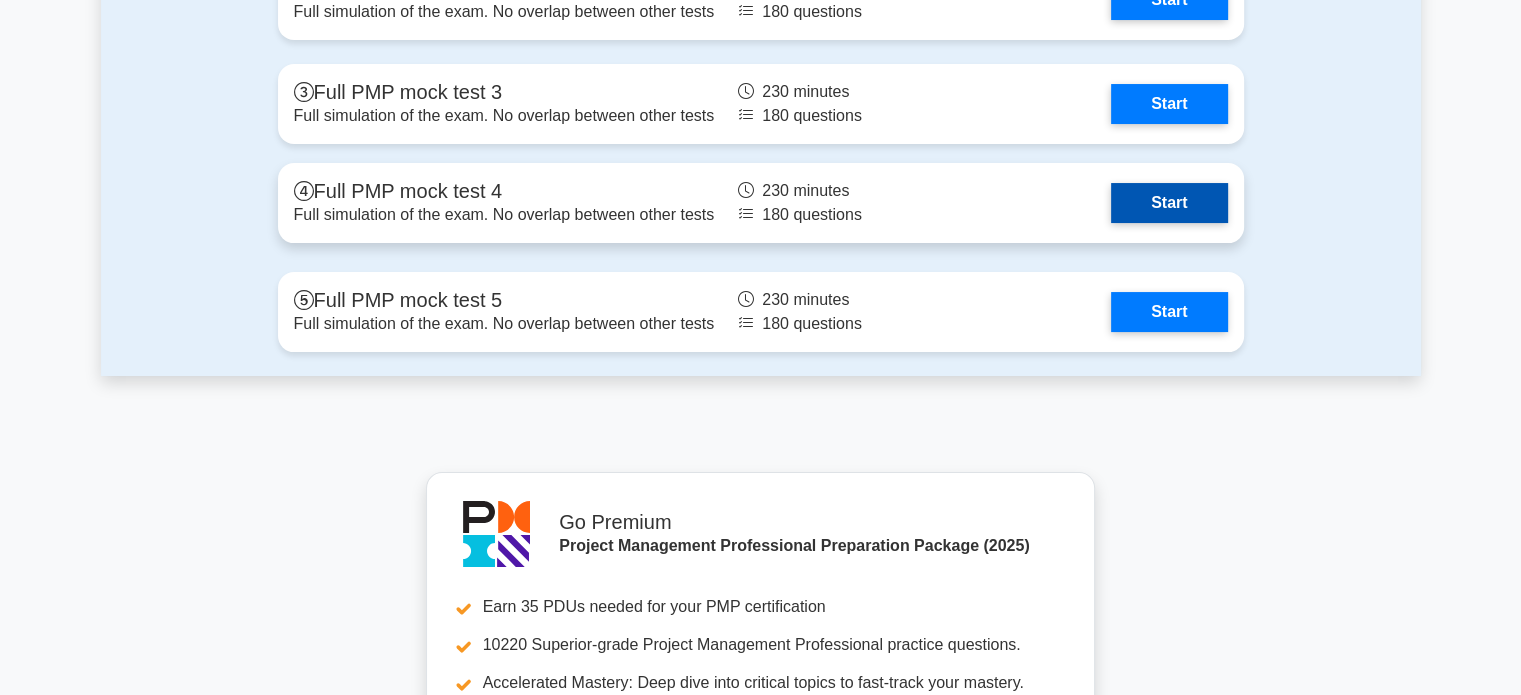 click on "Start" at bounding box center (1169, 203) 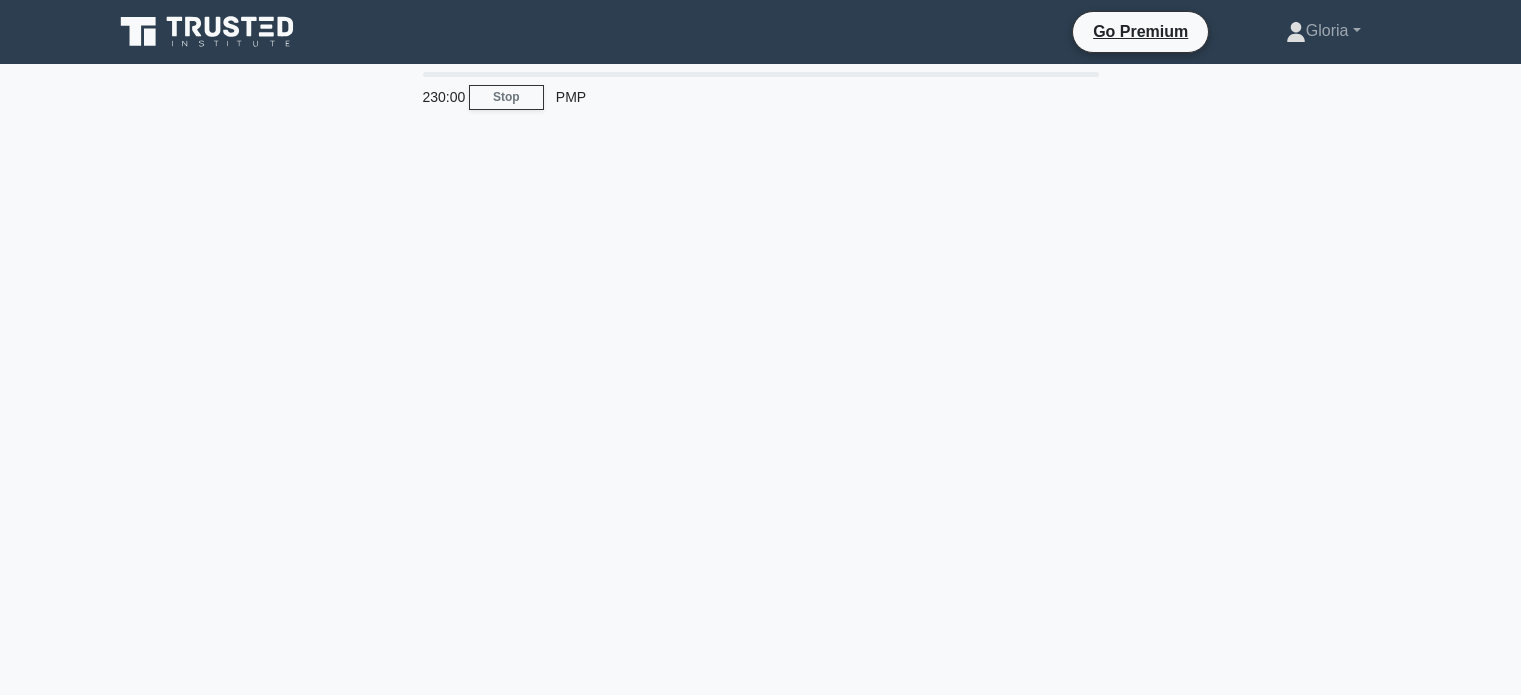 scroll, scrollTop: 0, scrollLeft: 0, axis: both 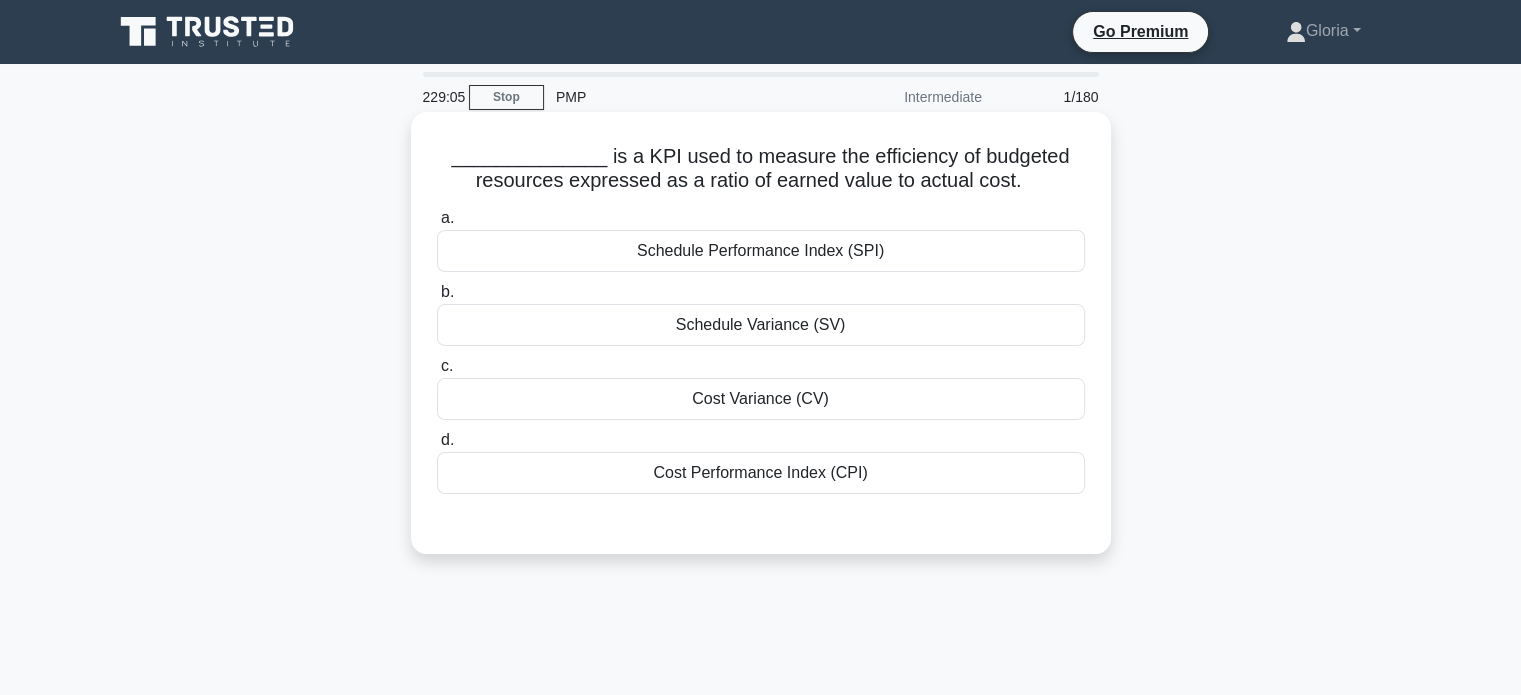click on "Cost Performance Index (CPI)" at bounding box center [761, 473] 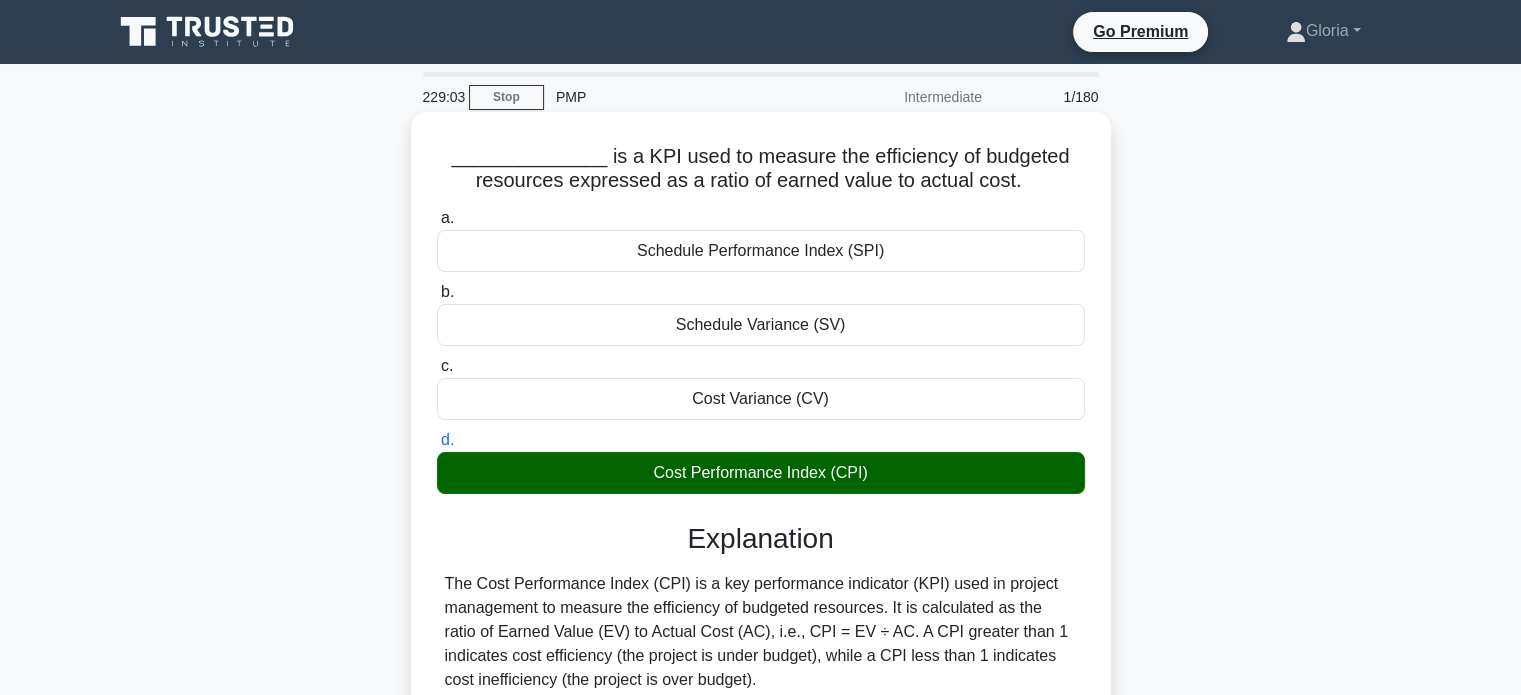 scroll, scrollTop: 416, scrollLeft: 0, axis: vertical 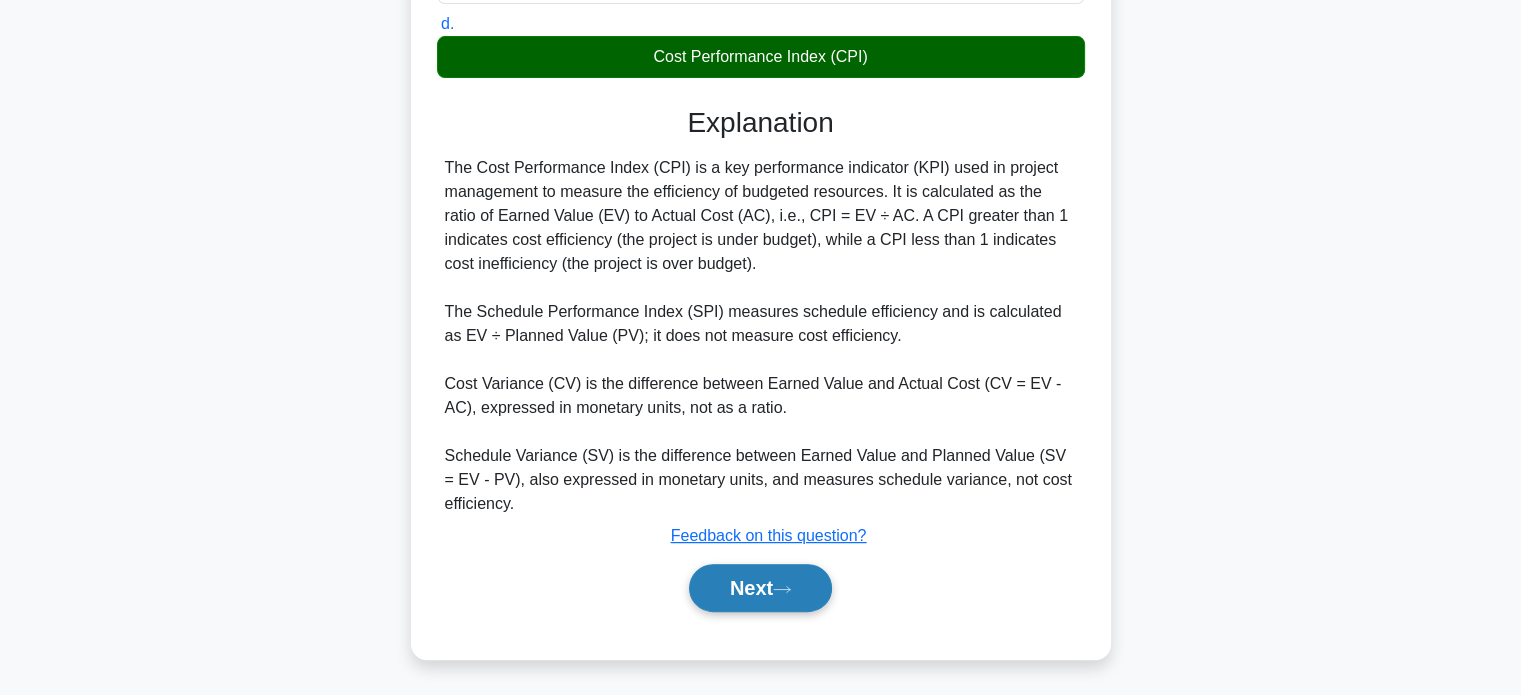 click on "Next" at bounding box center [760, 588] 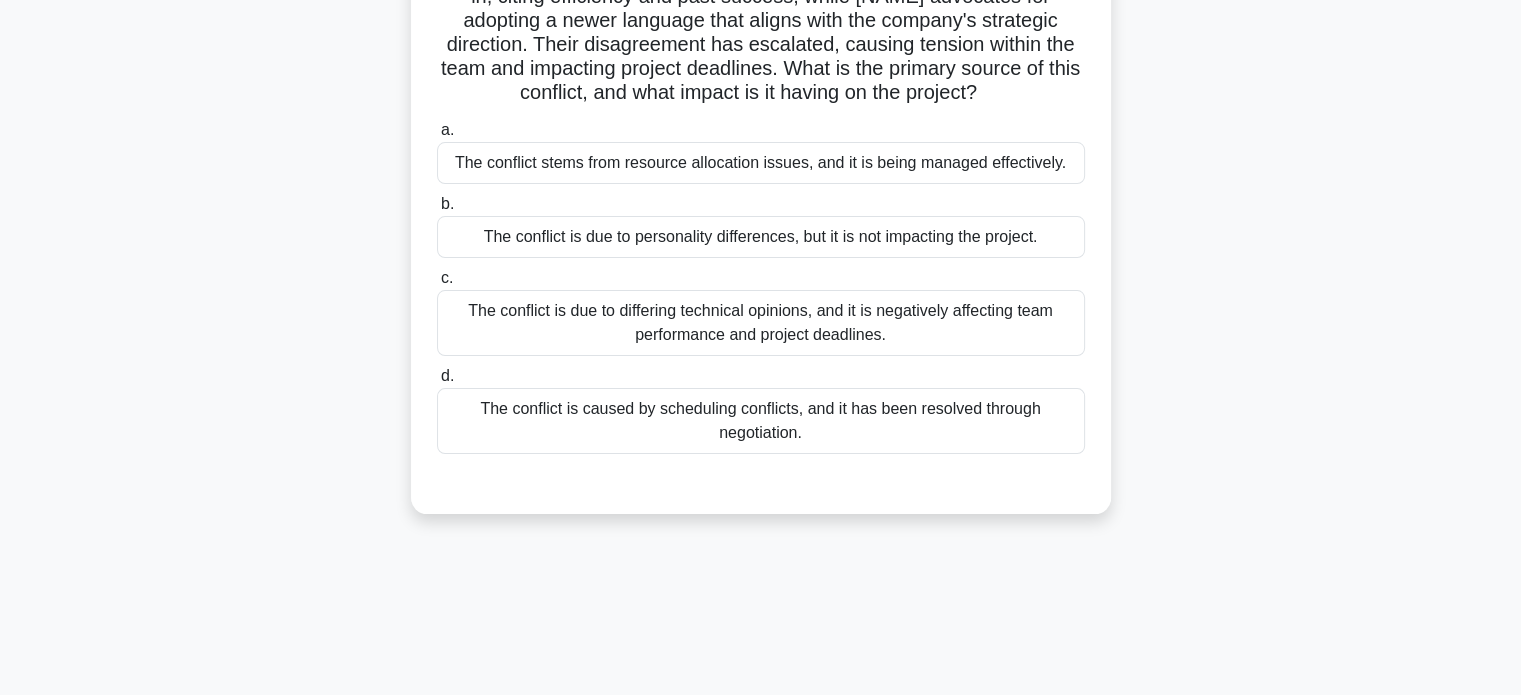 scroll, scrollTop: 0, scrollLeft: 0, axis: both 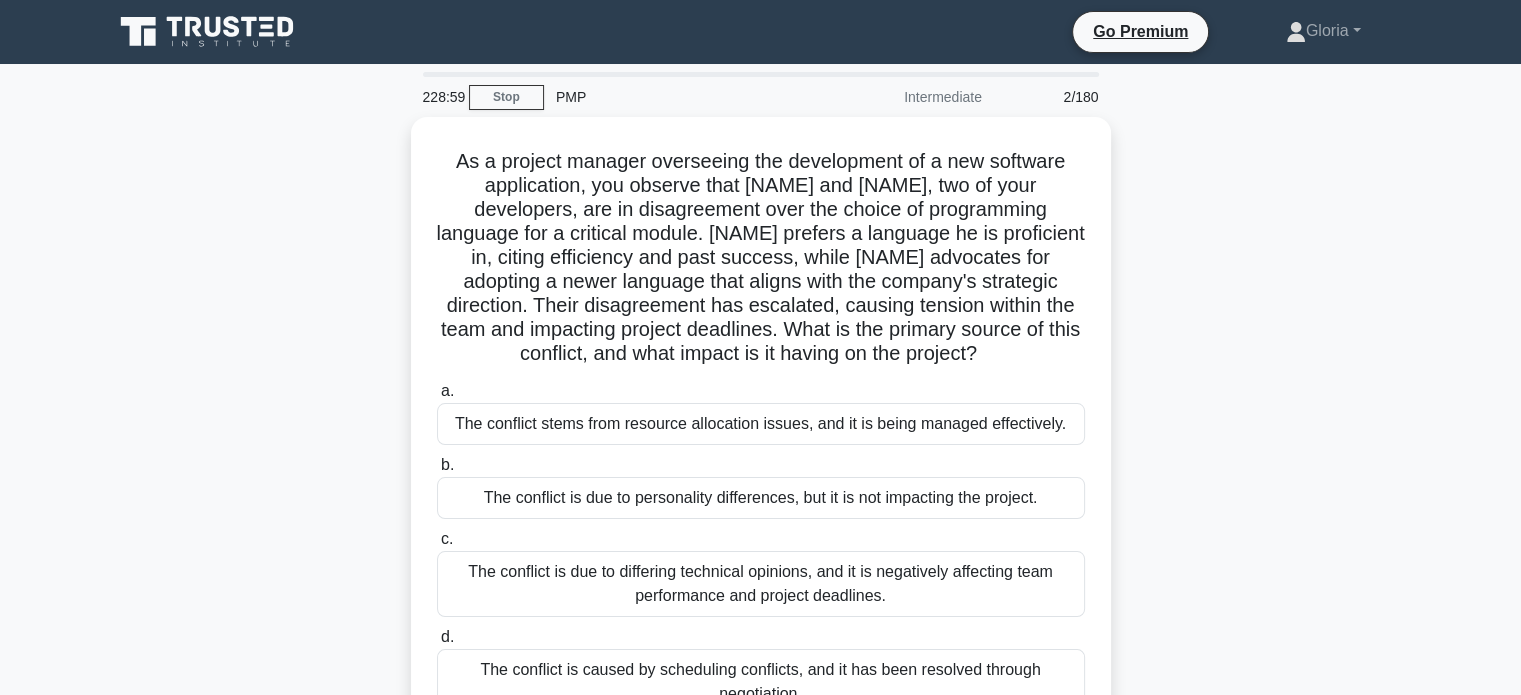 click 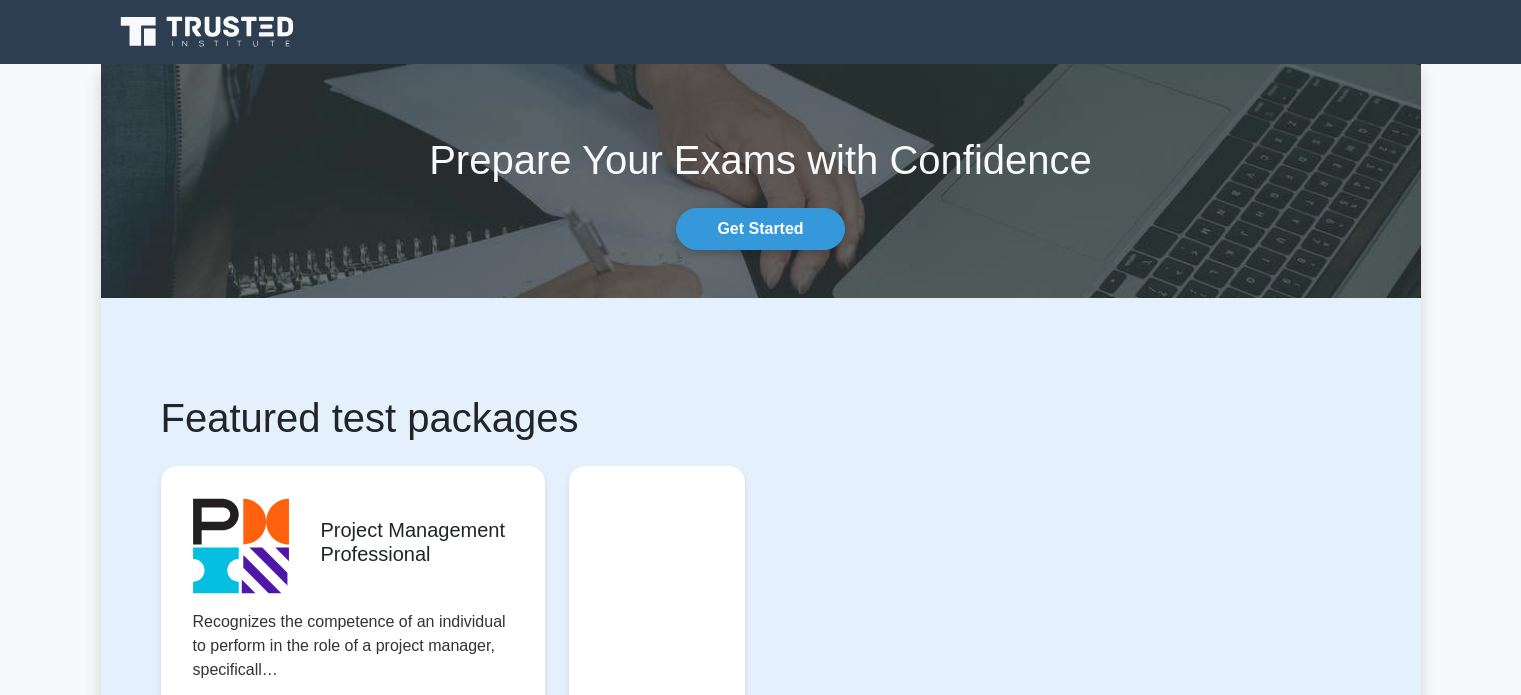 scroll, scrollTop: 0, scrollLeft: 0, axis: both 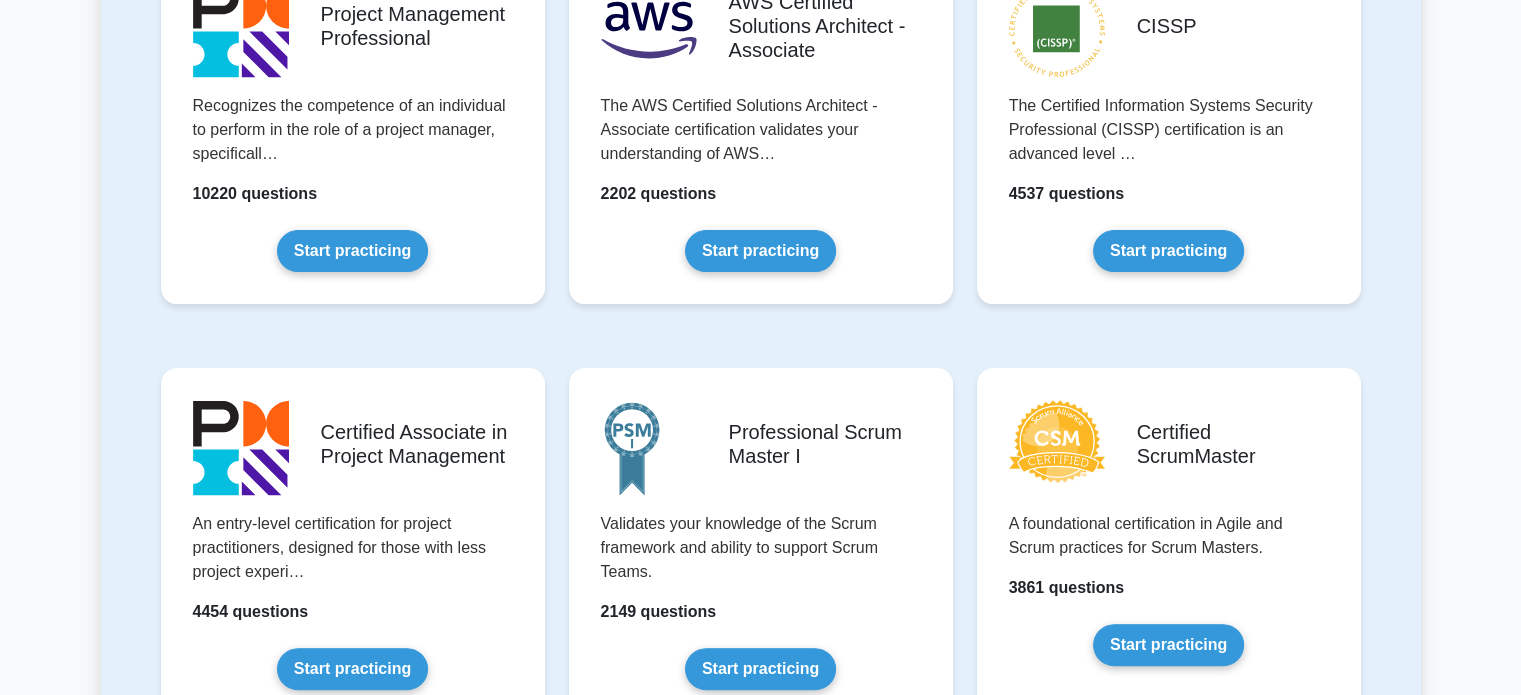 click on "Start practicing" at bounding box center [352, 251] 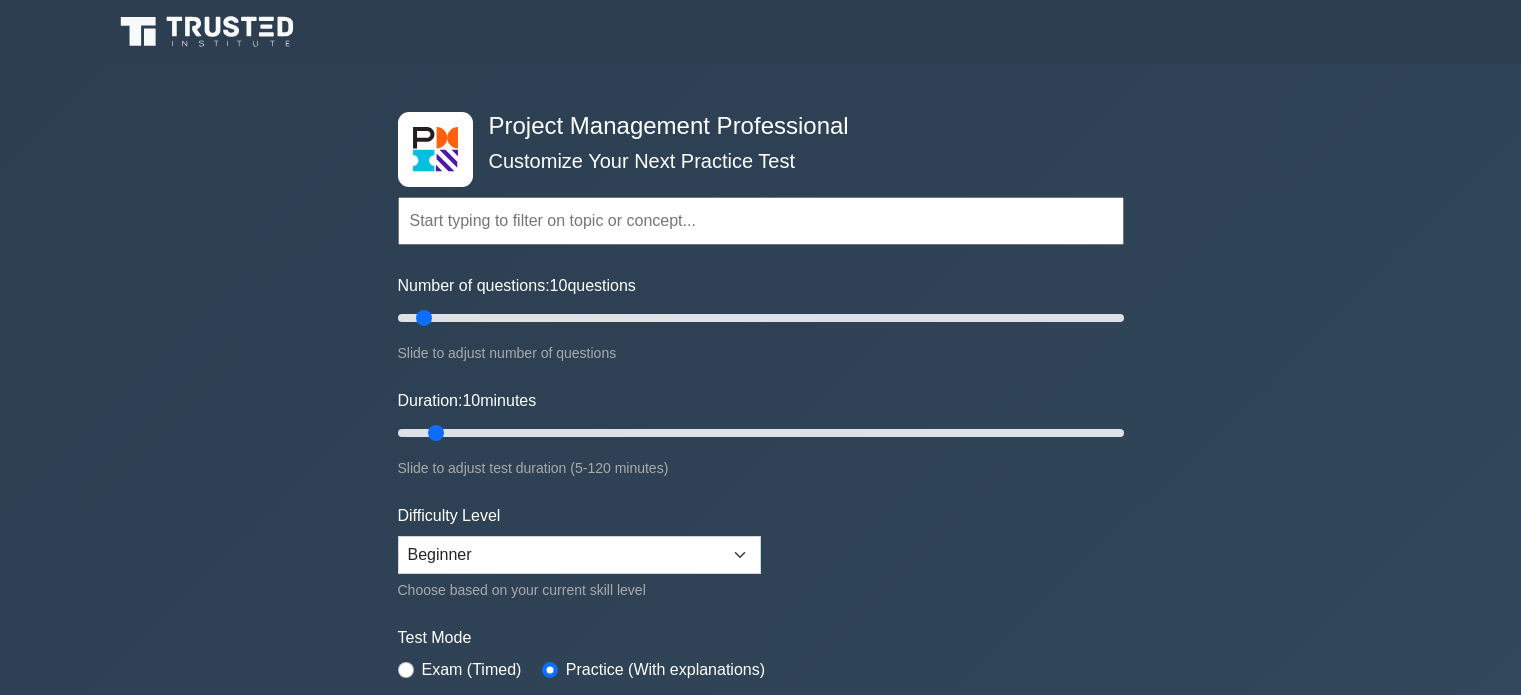 scroll, scrollTop: 0, scrollLeft: 0, axis: both 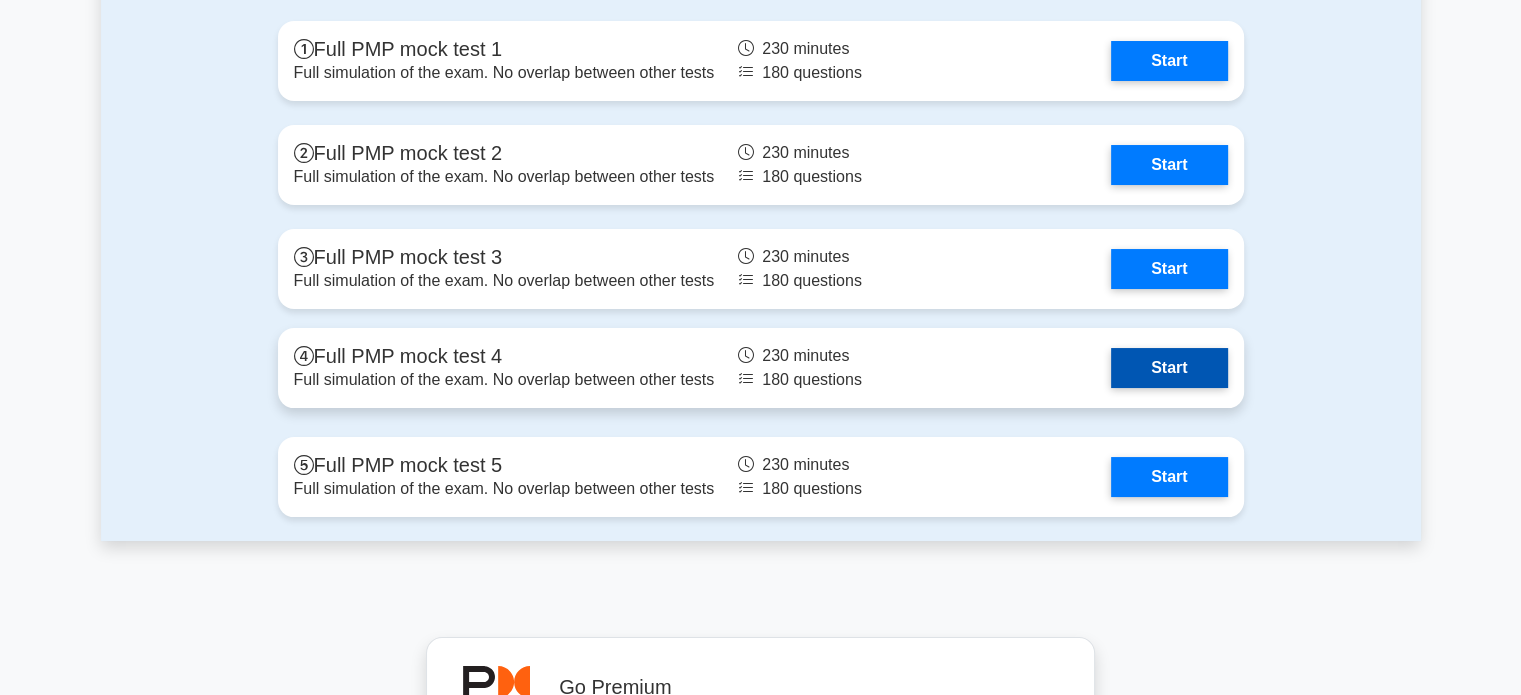 click on "Start" at bounding box center (1169, 368) 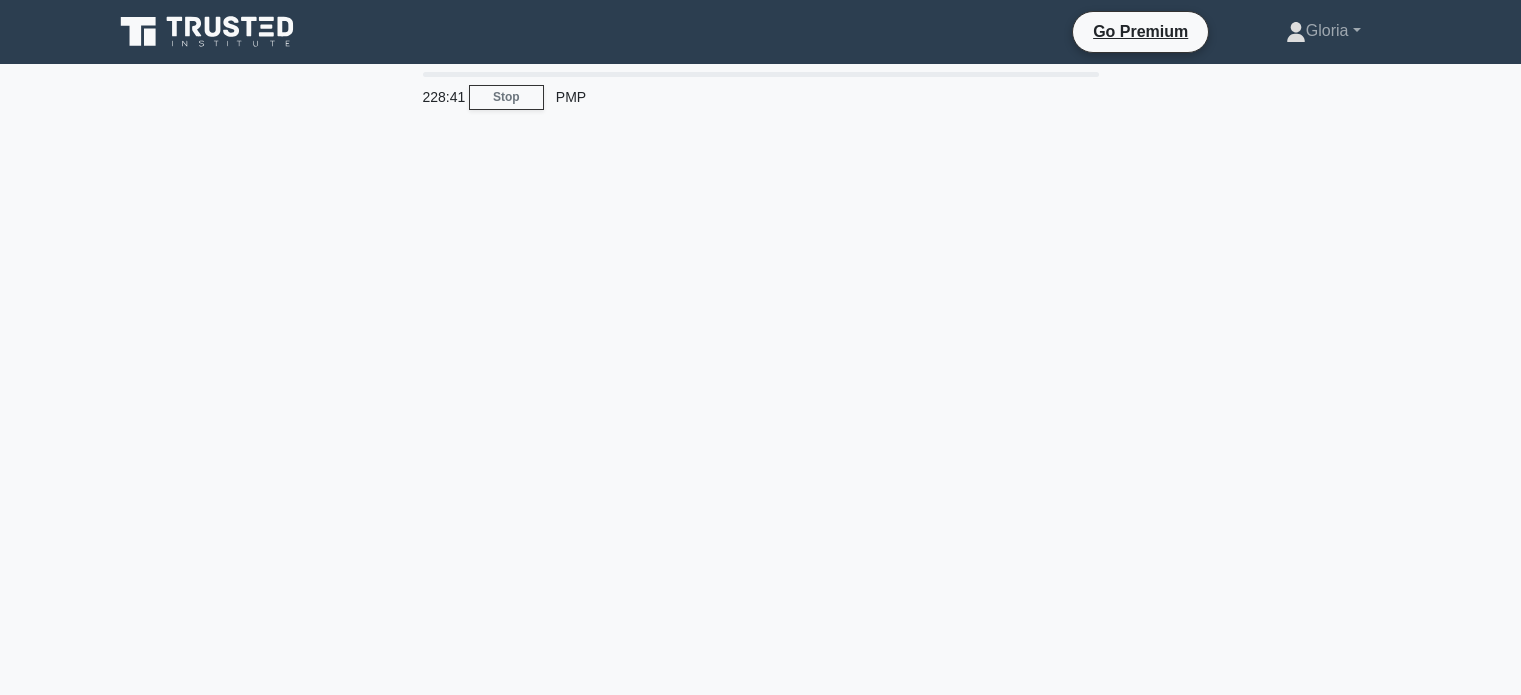 scroll, scrollTop: 0, scrollLeft: 0, axis: both 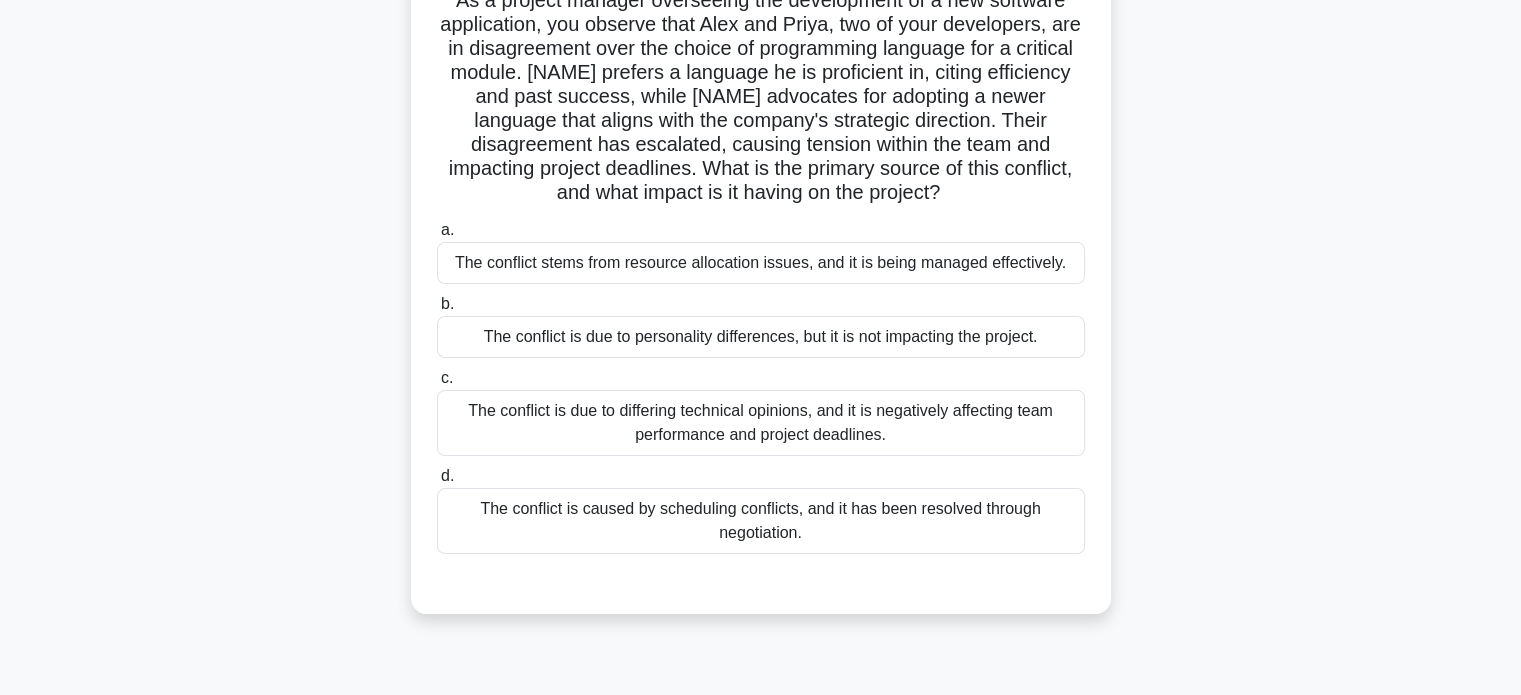 click on "The conflict is due to differing technical opinions, and it is negatively affecting team performance and project deadlines." at bounding box center [761, 423] 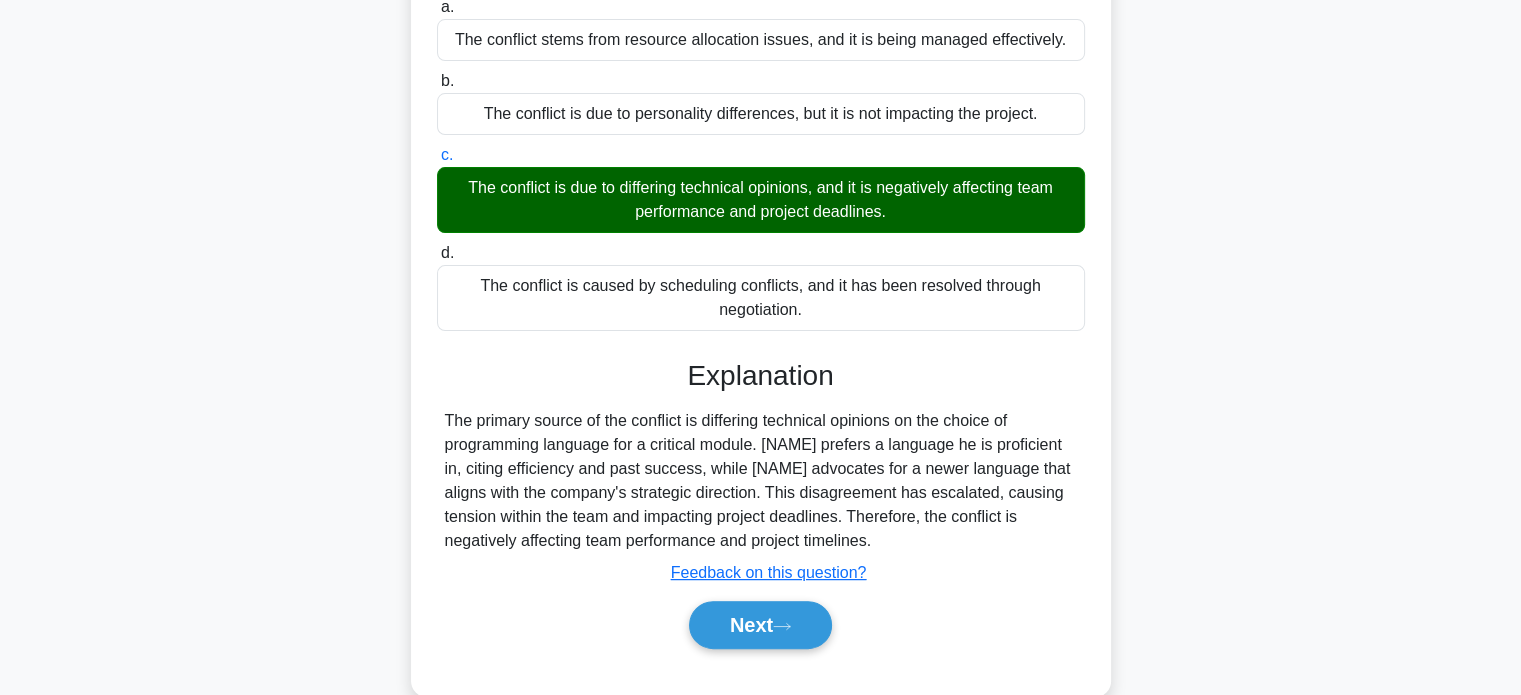 scroll, scrollTop: 416, scrollLeft: 0, axis: vertical 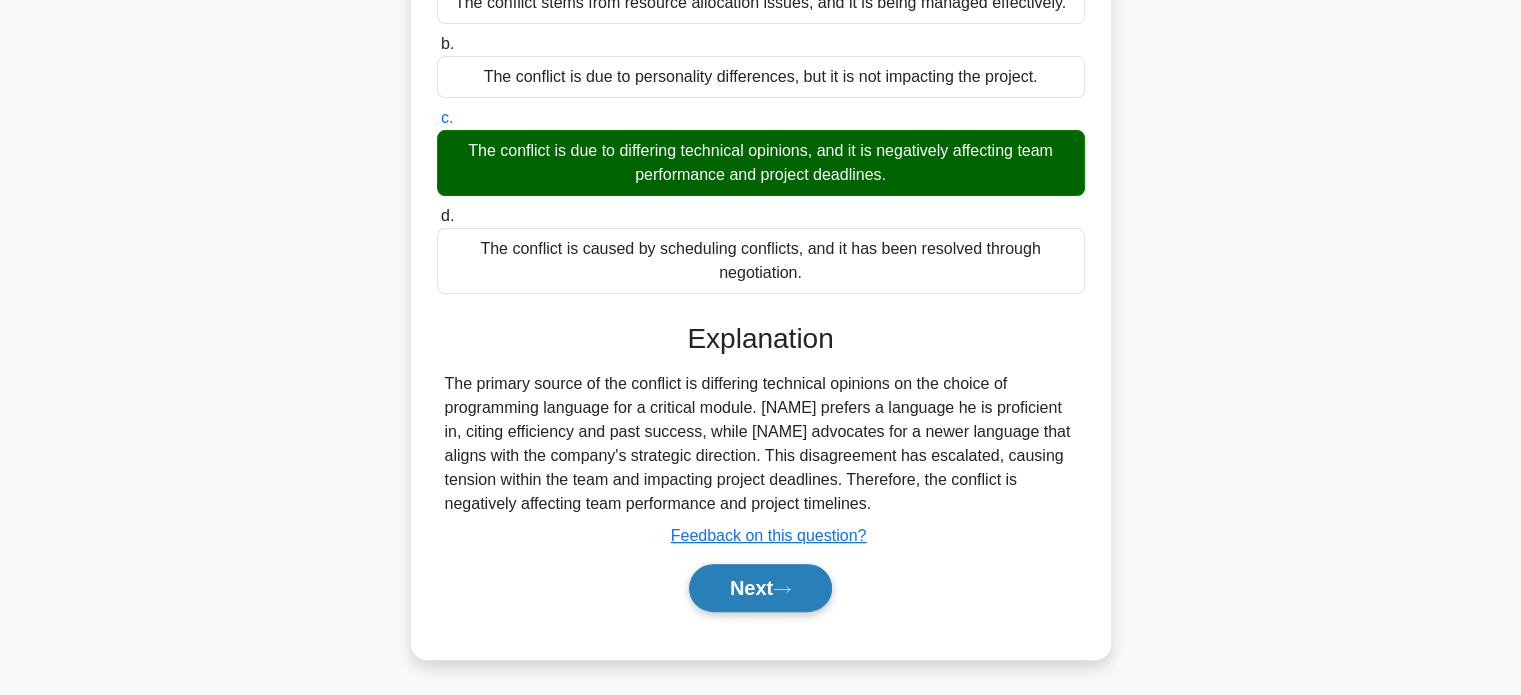 click on "Next" at bounding box center (760, 588) 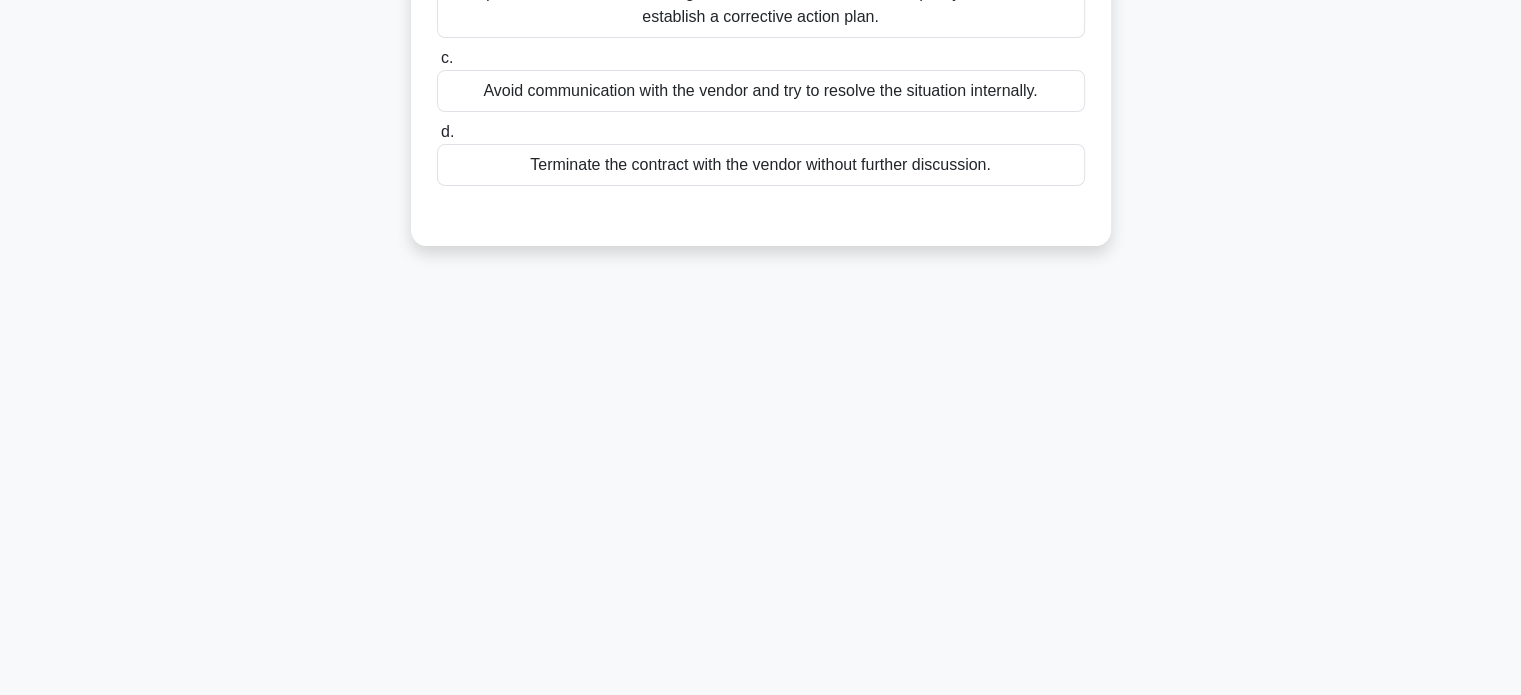 scroll, scrollTop: 0, scrollLeft: 0, axis: both 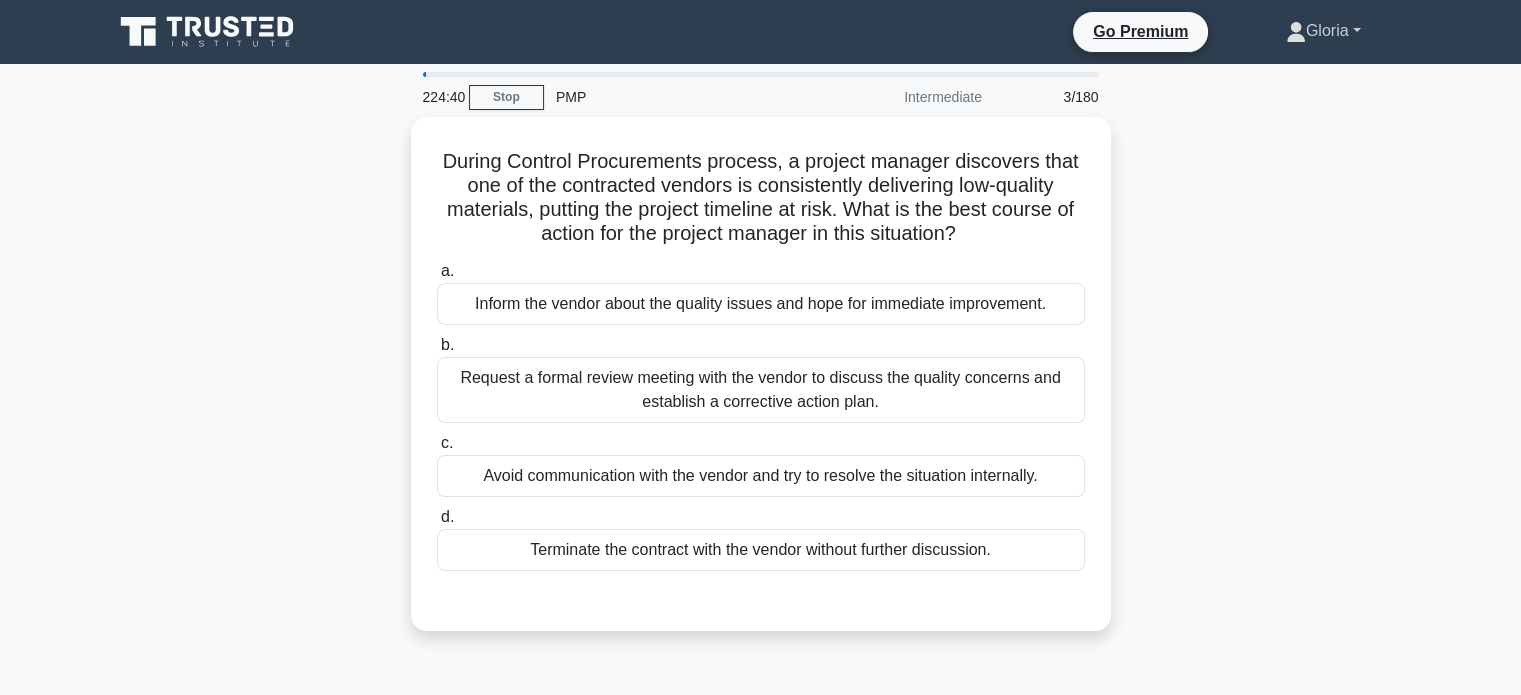 click on "Gloria" at bounding box center (1323, 31) 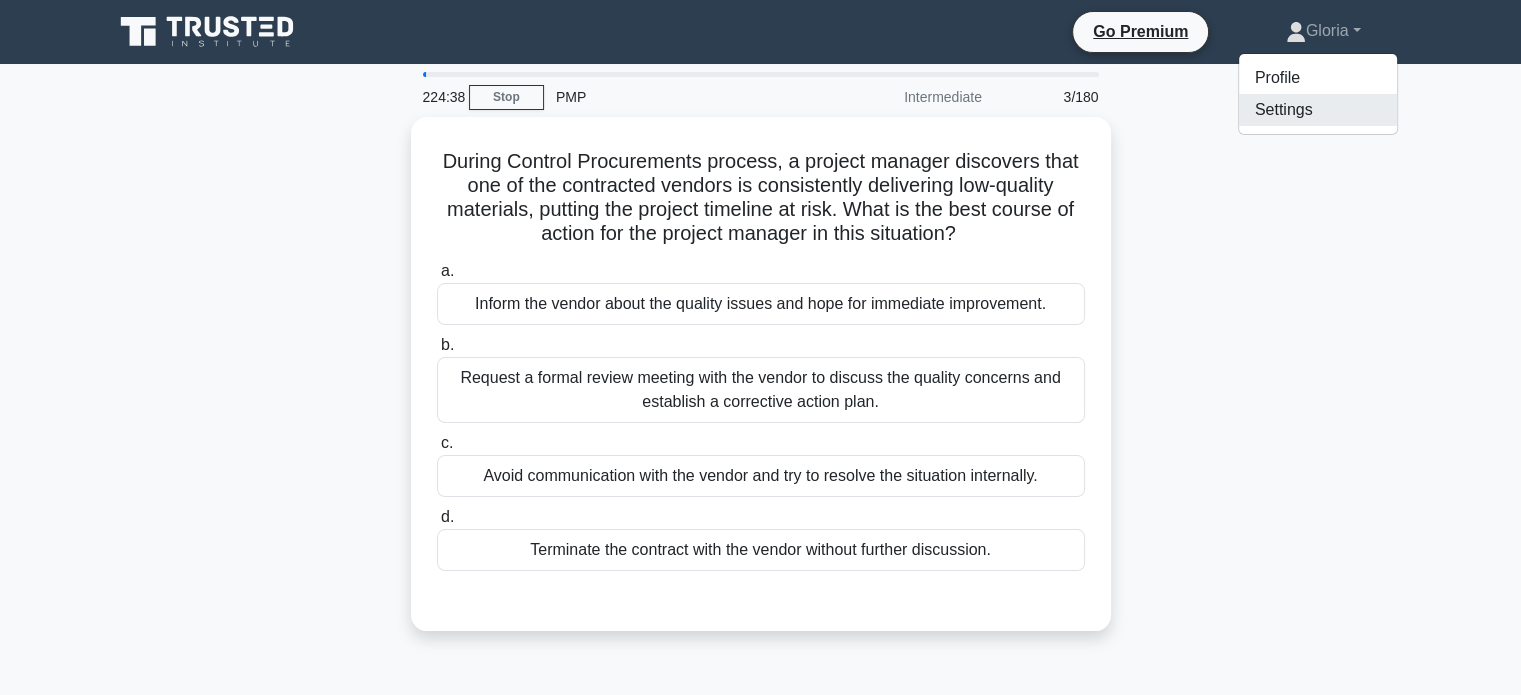 click on "Settings" at bounding box center [1318, 110] 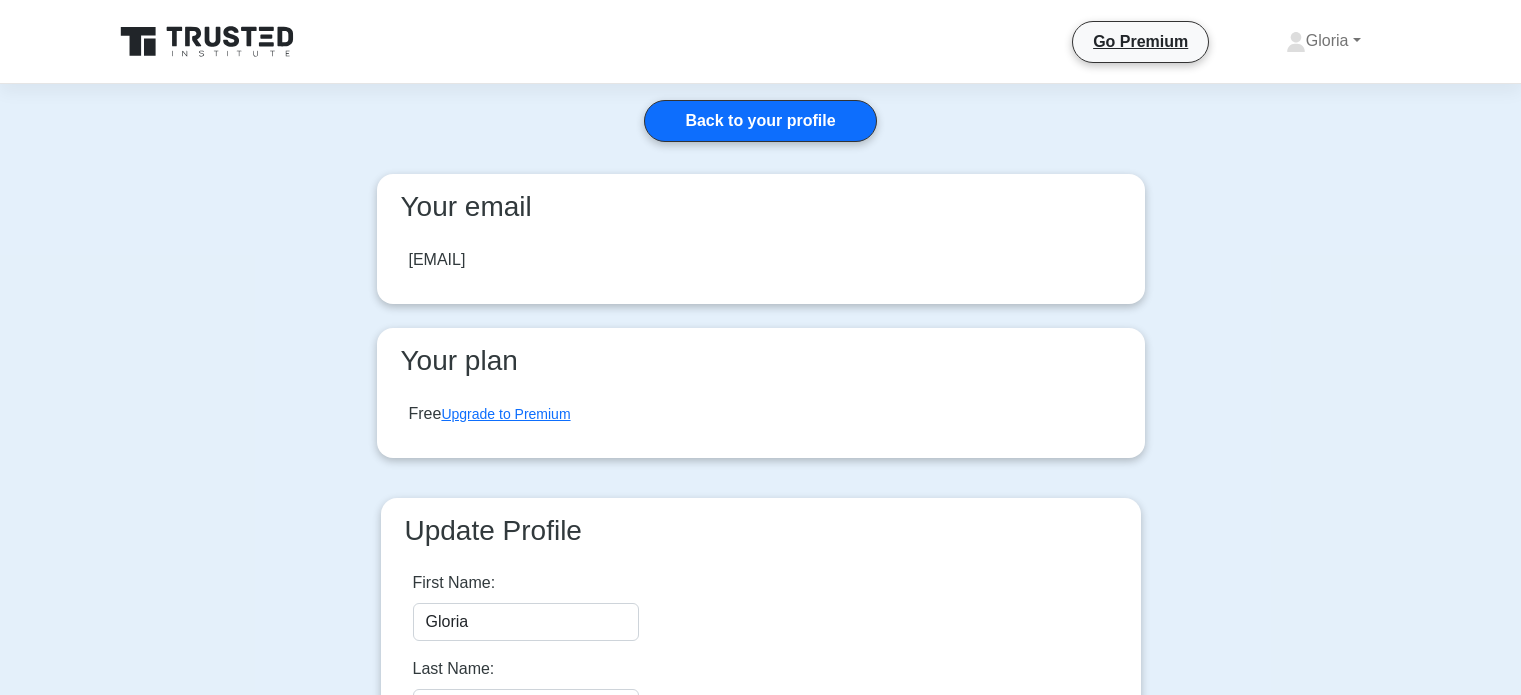 scroll, scrollTop: 0, scrollLeft: 0, axis: both 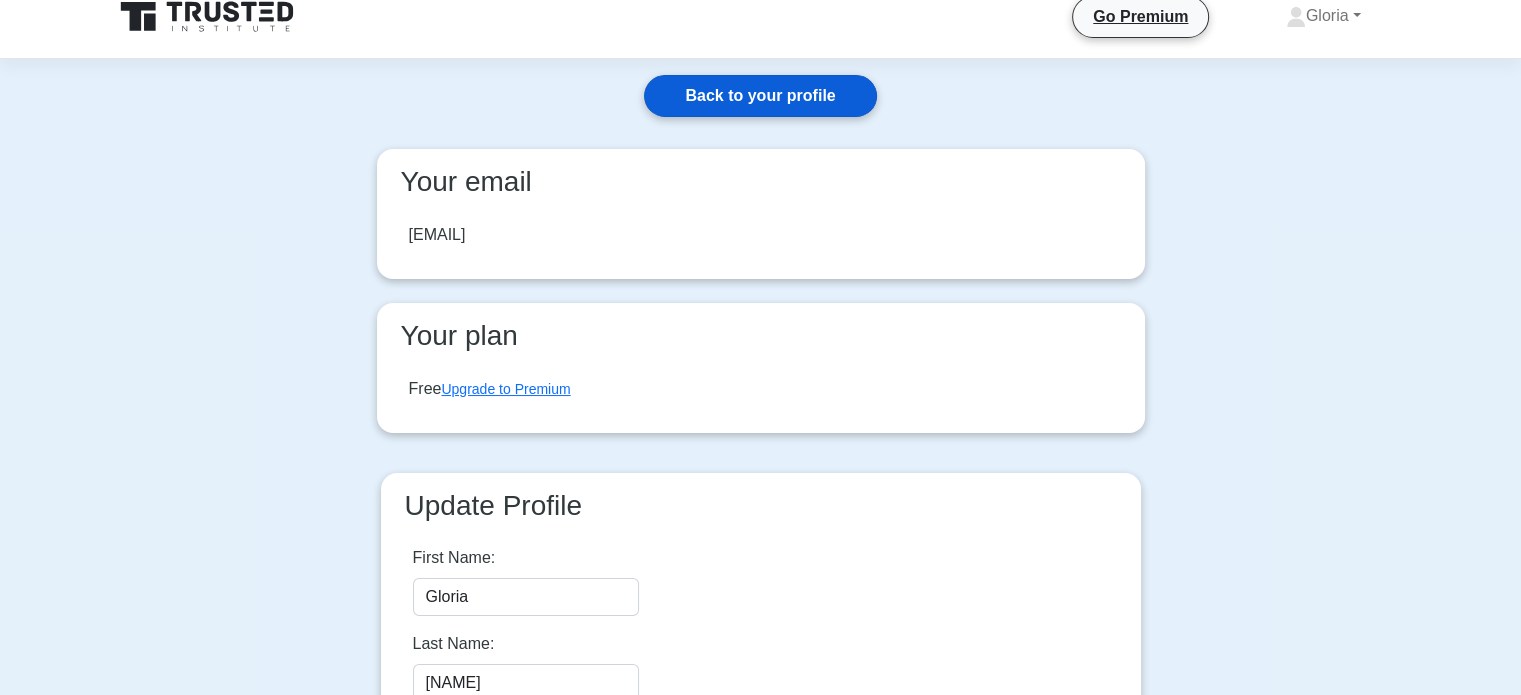 click on "Back to your profile" at bounding box center (760, 96) 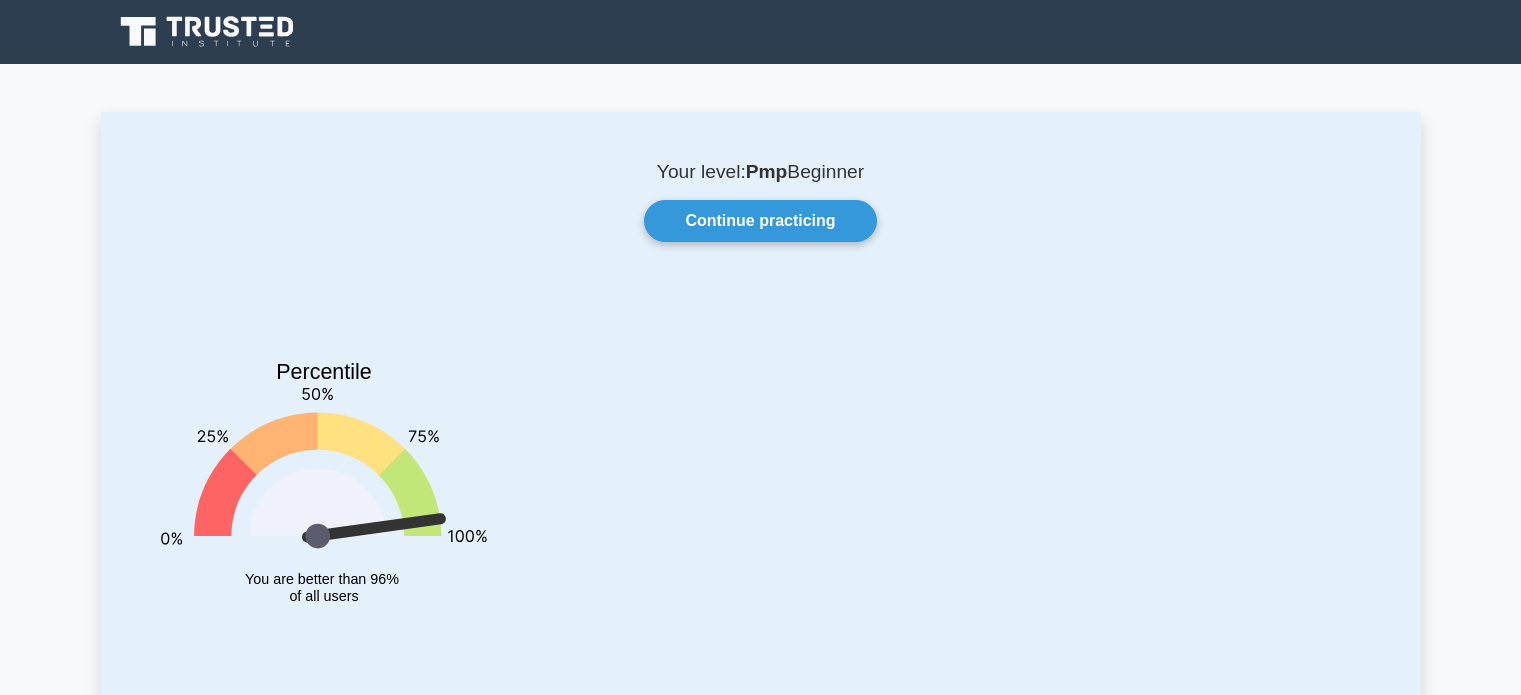 scroll, scrollTop: 0, scrollLeft: 0, axis: both 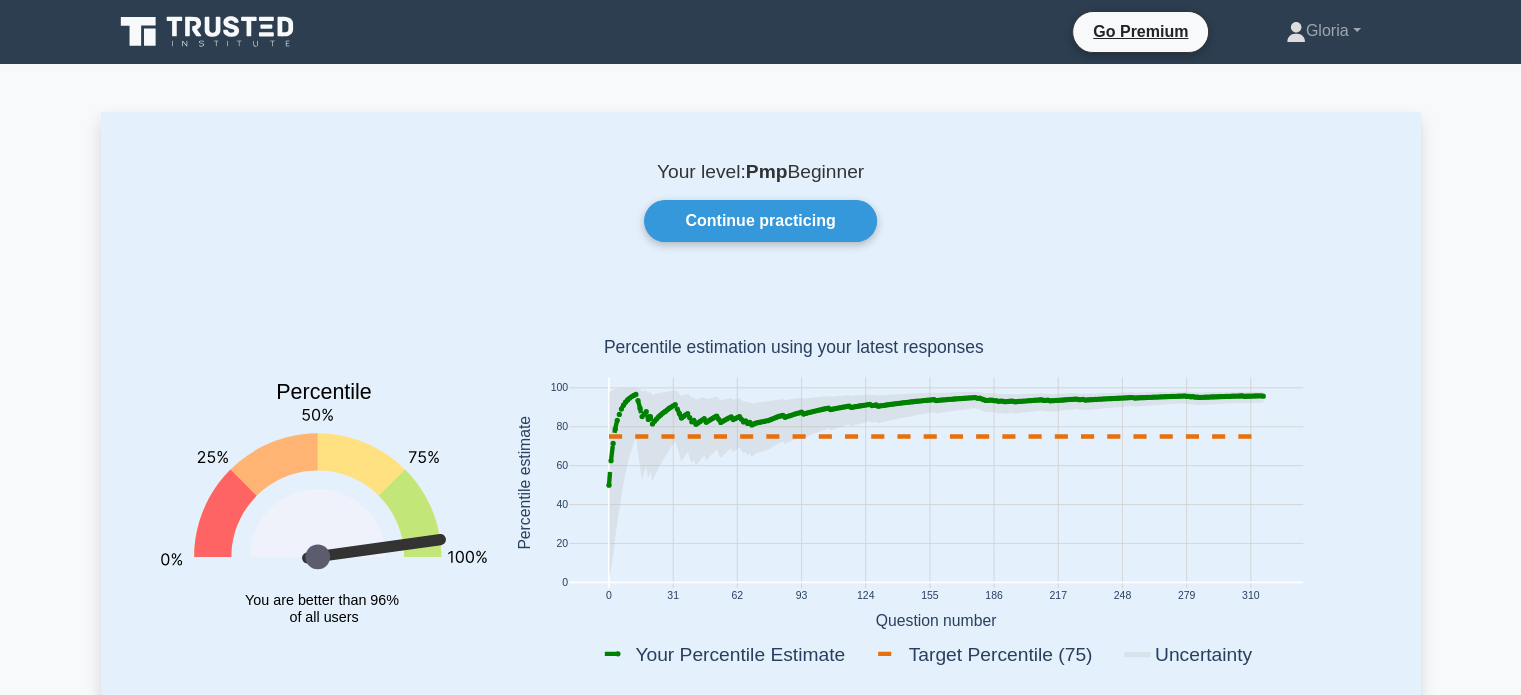 click 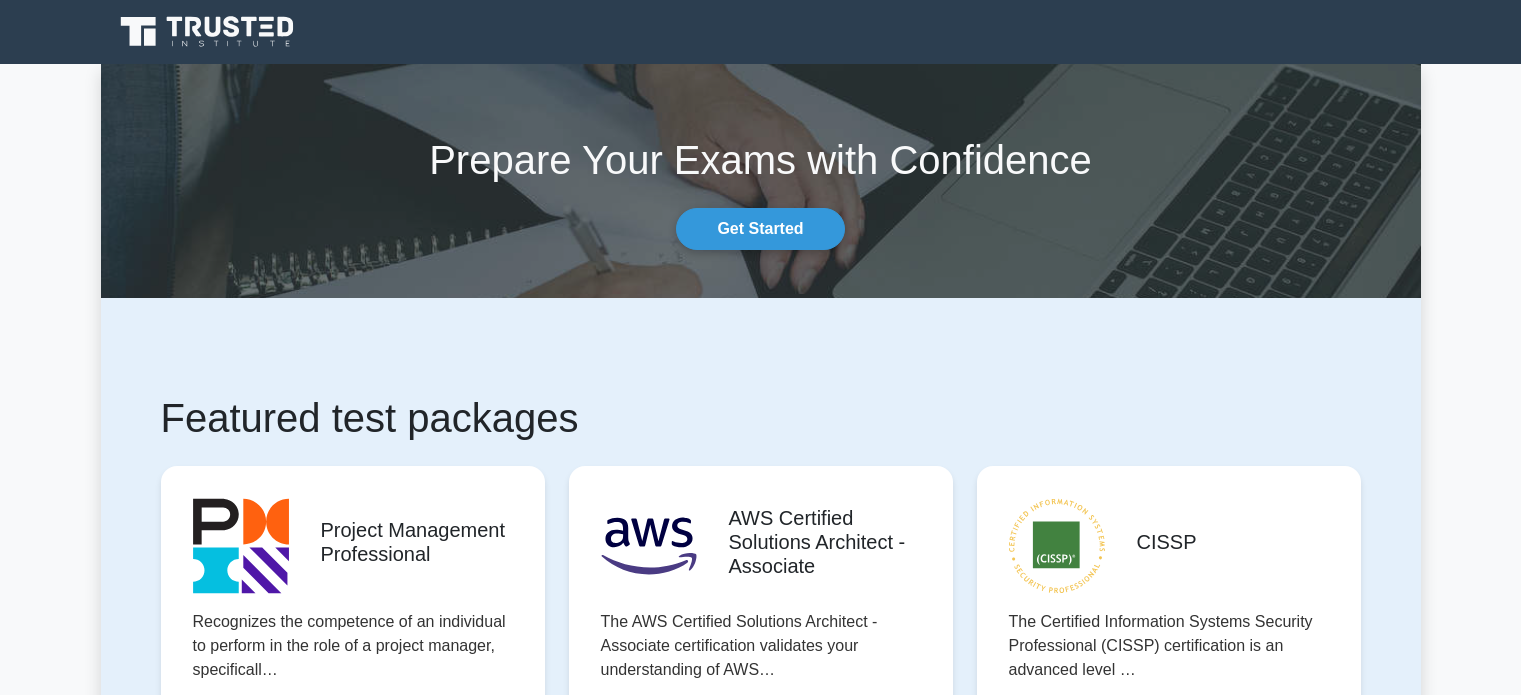 scroll, scrollTop: 0, scrollLeft: 0, axis: both 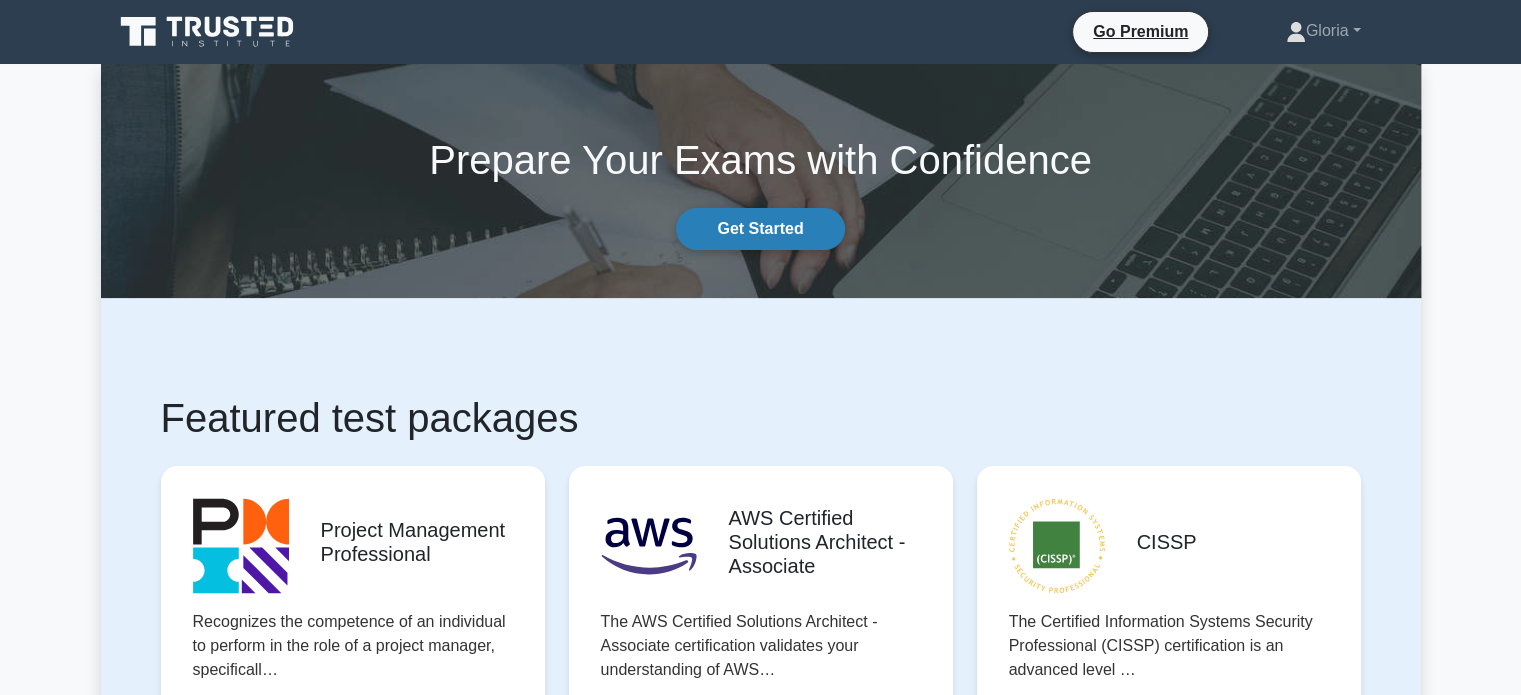 click on "Get Started" at bounding box center (760, 229) 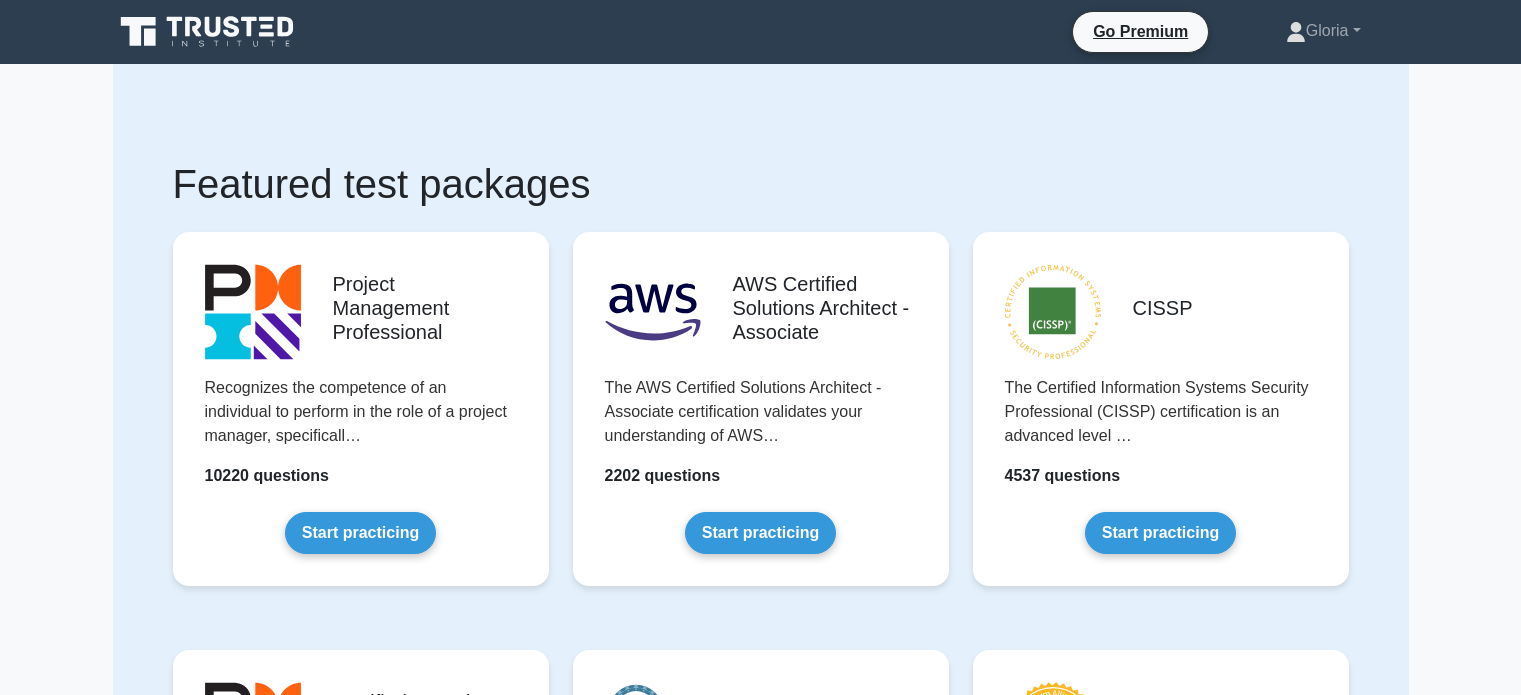 scroll, scrollTop: 0, scrollLeft: 0, axis: both 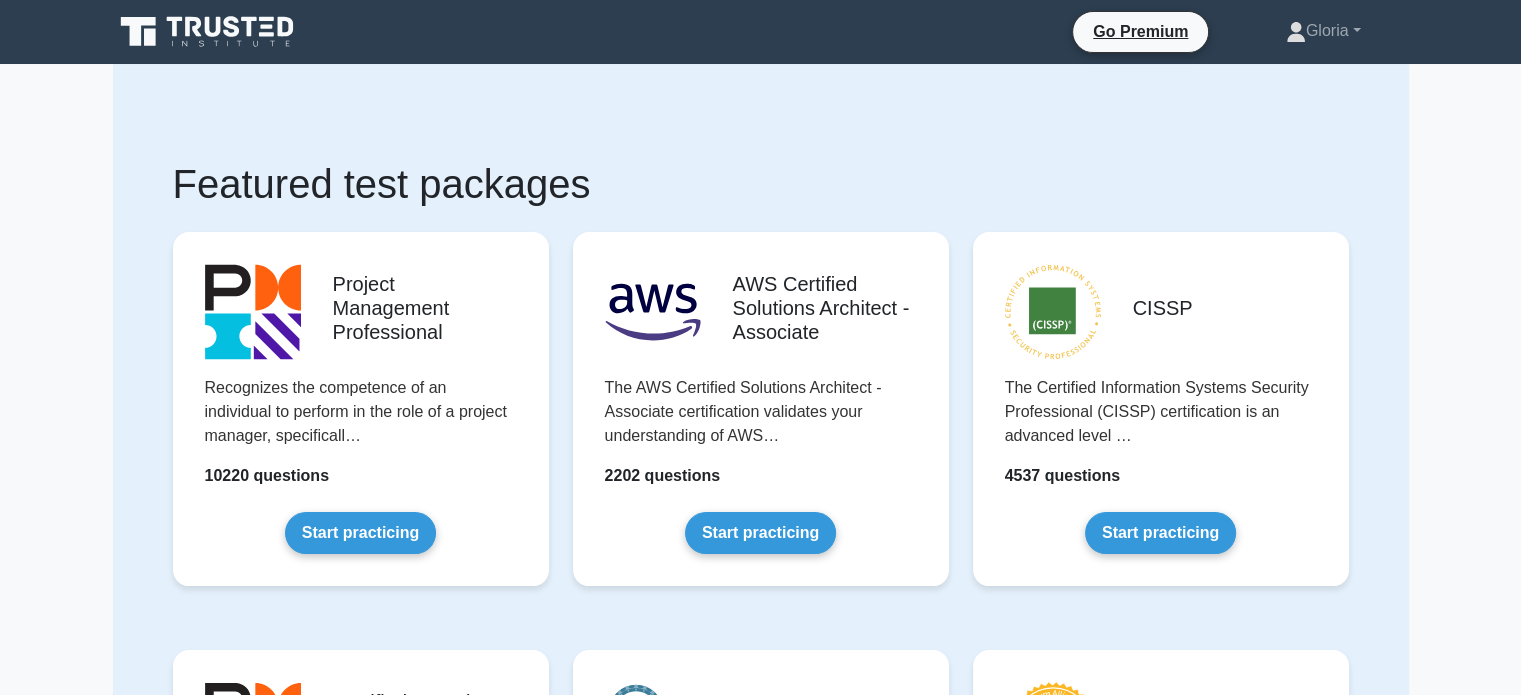 click 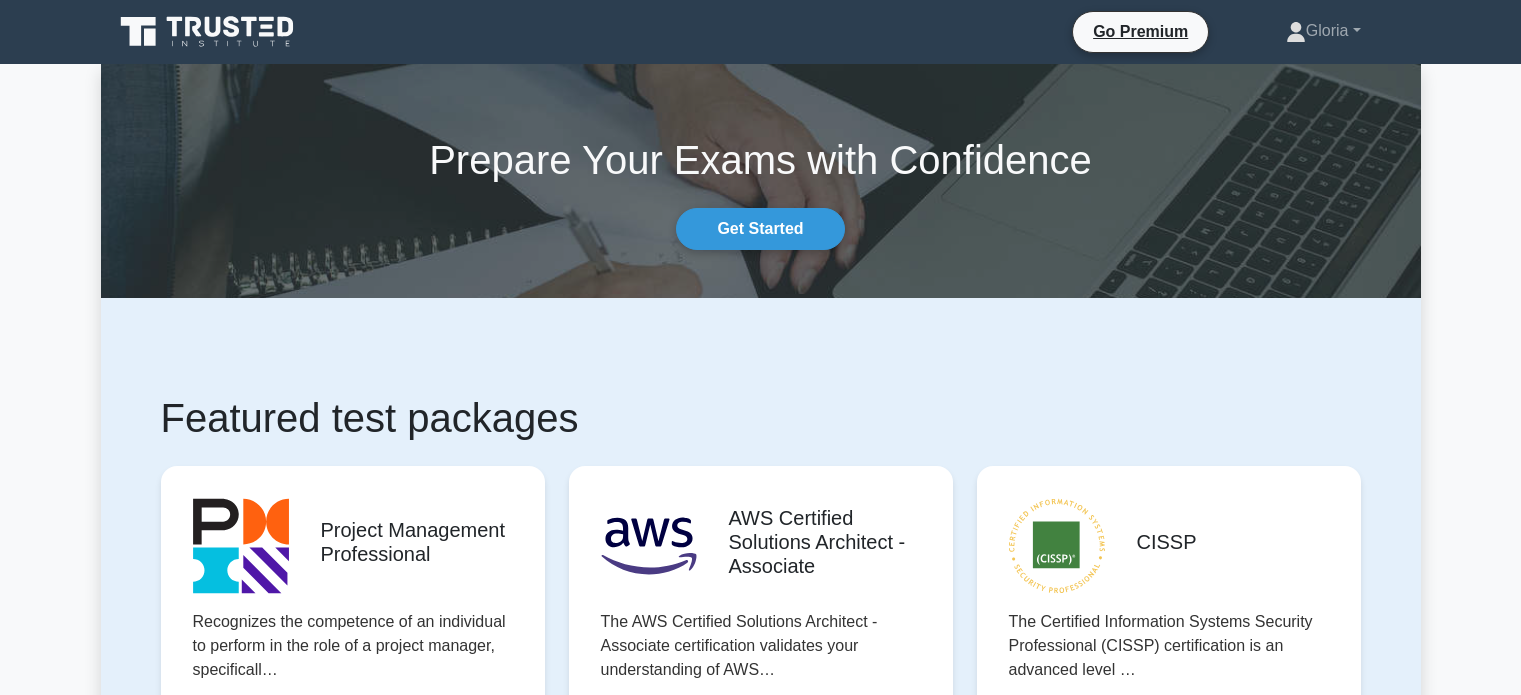 scroll, scrollTop: 0, scrollLeft: 0, axis: both 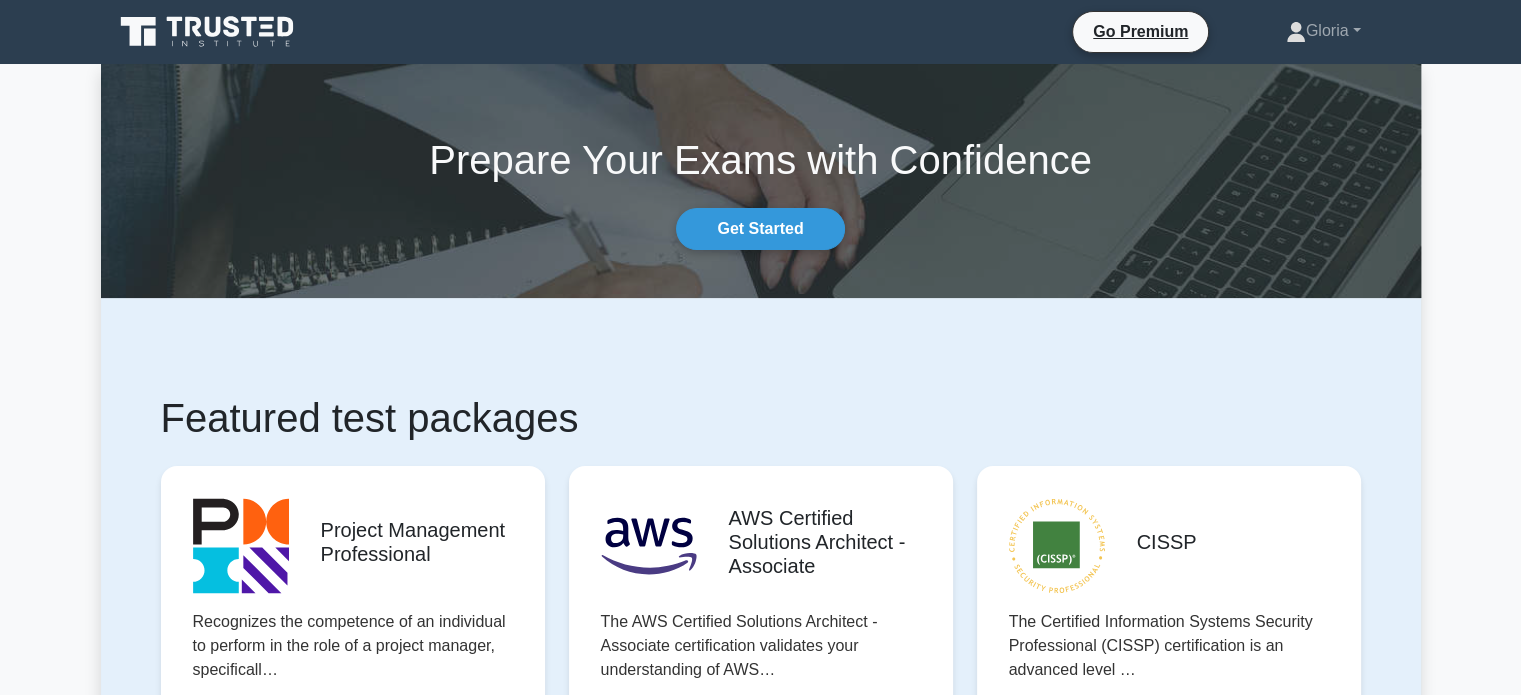 click 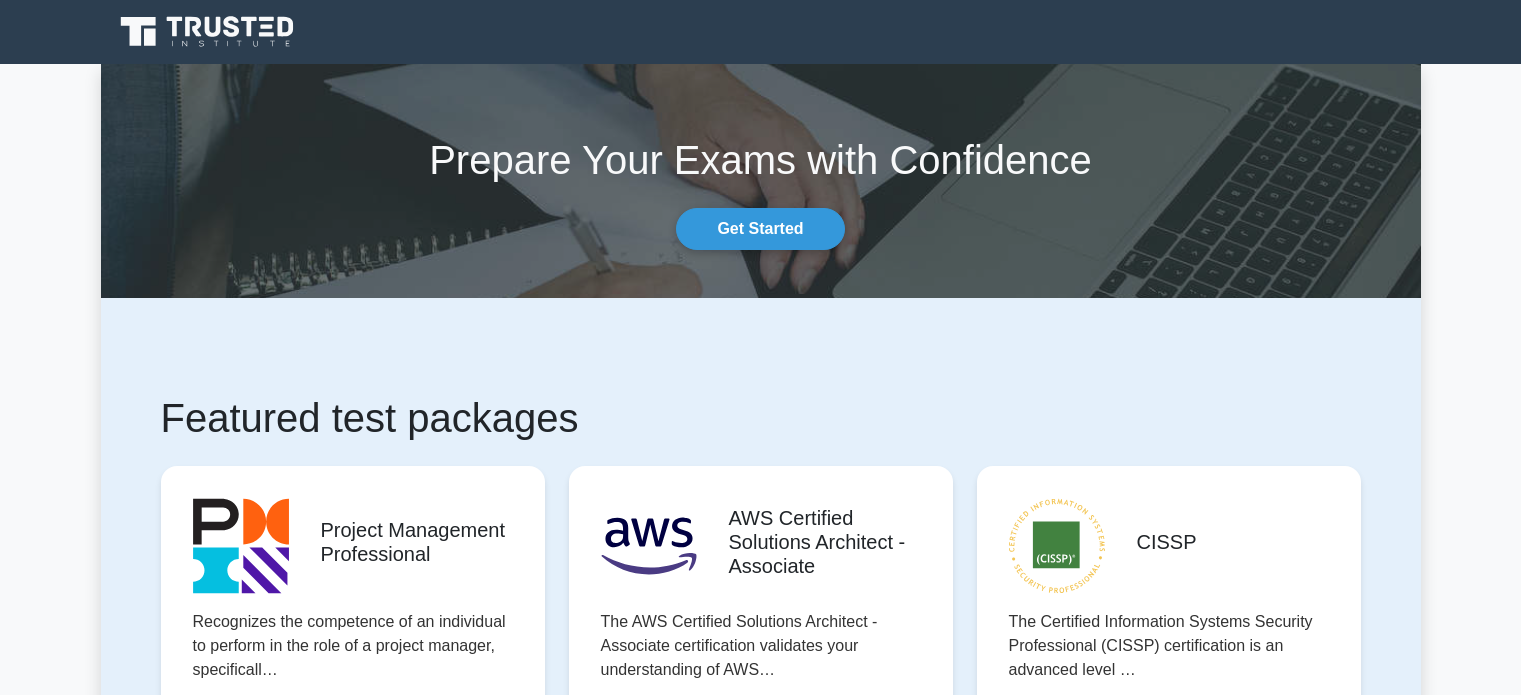 scroll, scrollTop: 0, scrollLeft: 0, axis: both 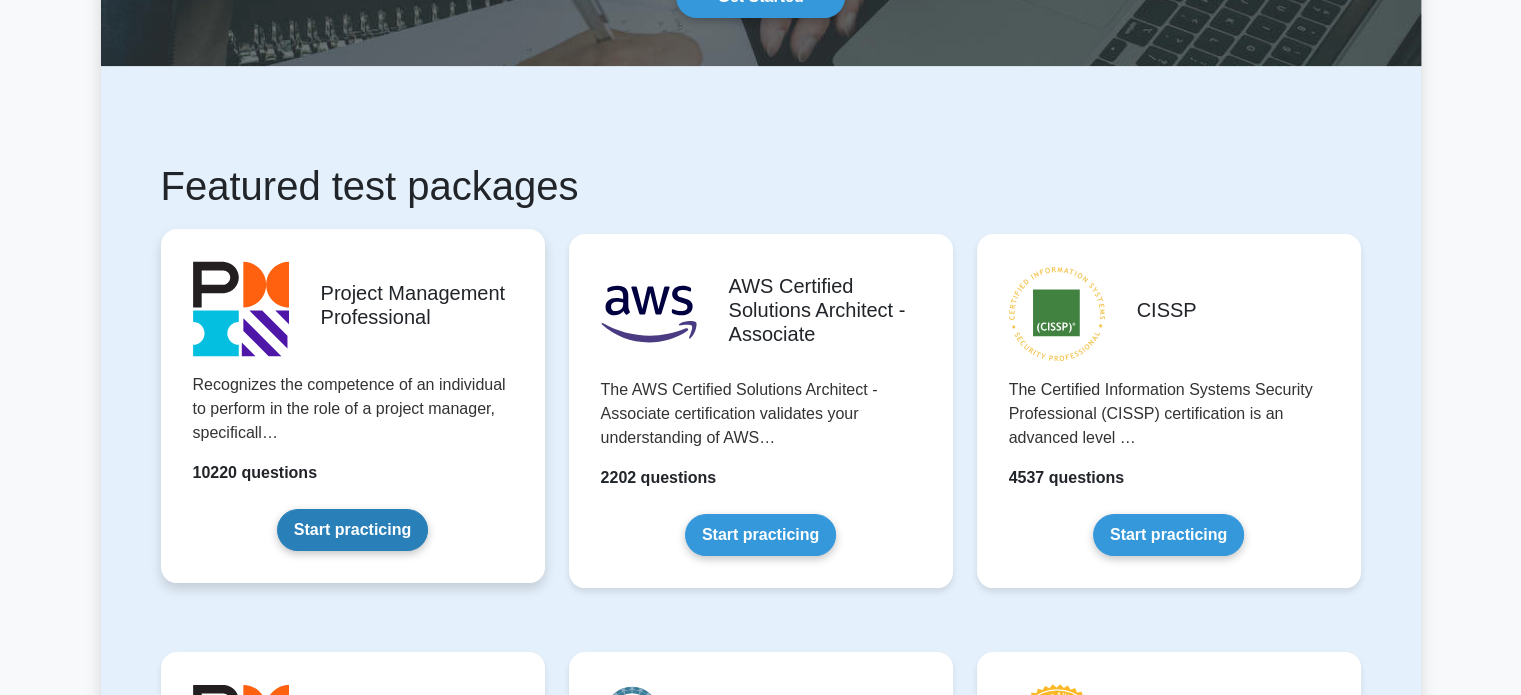 click on "Start practicing" at bounding box center [352, 530] 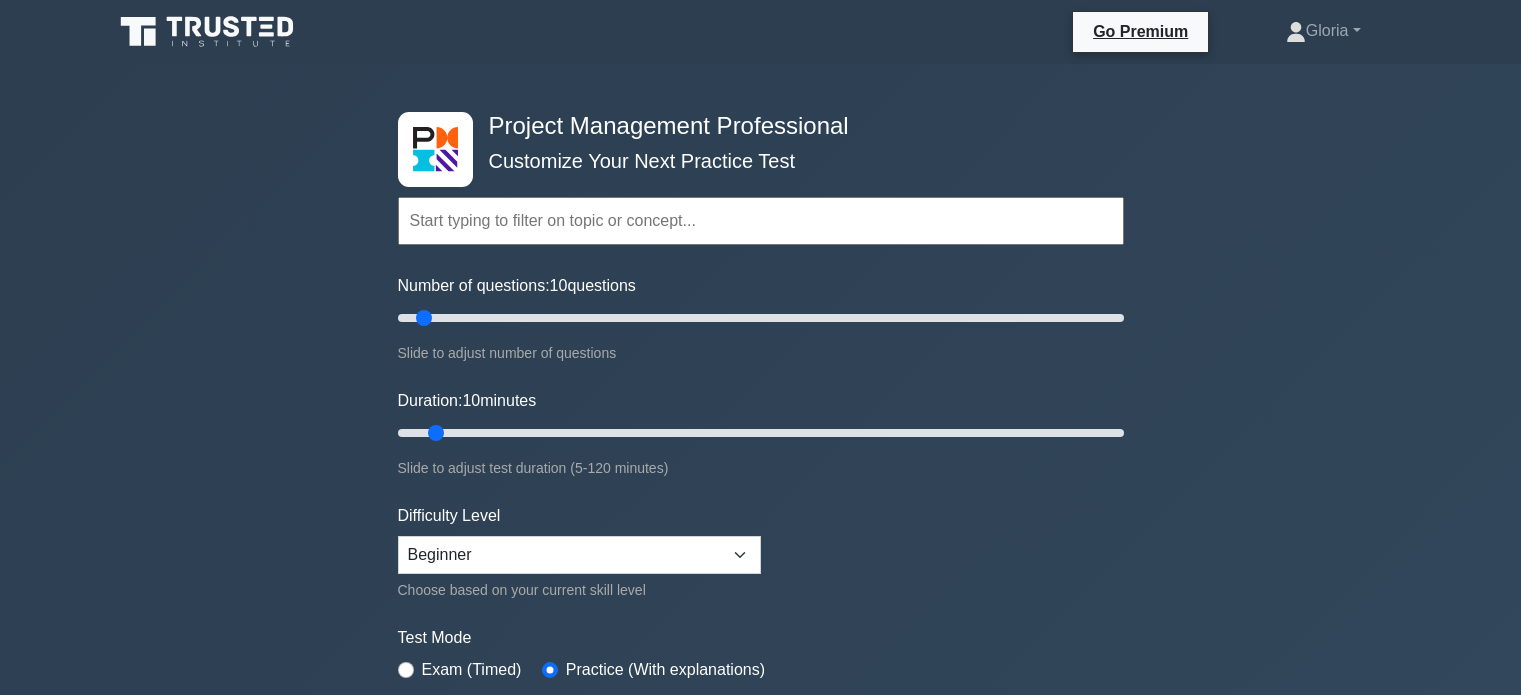 scroll, scrollTop: 0, scrollLeft: 0, axis: both 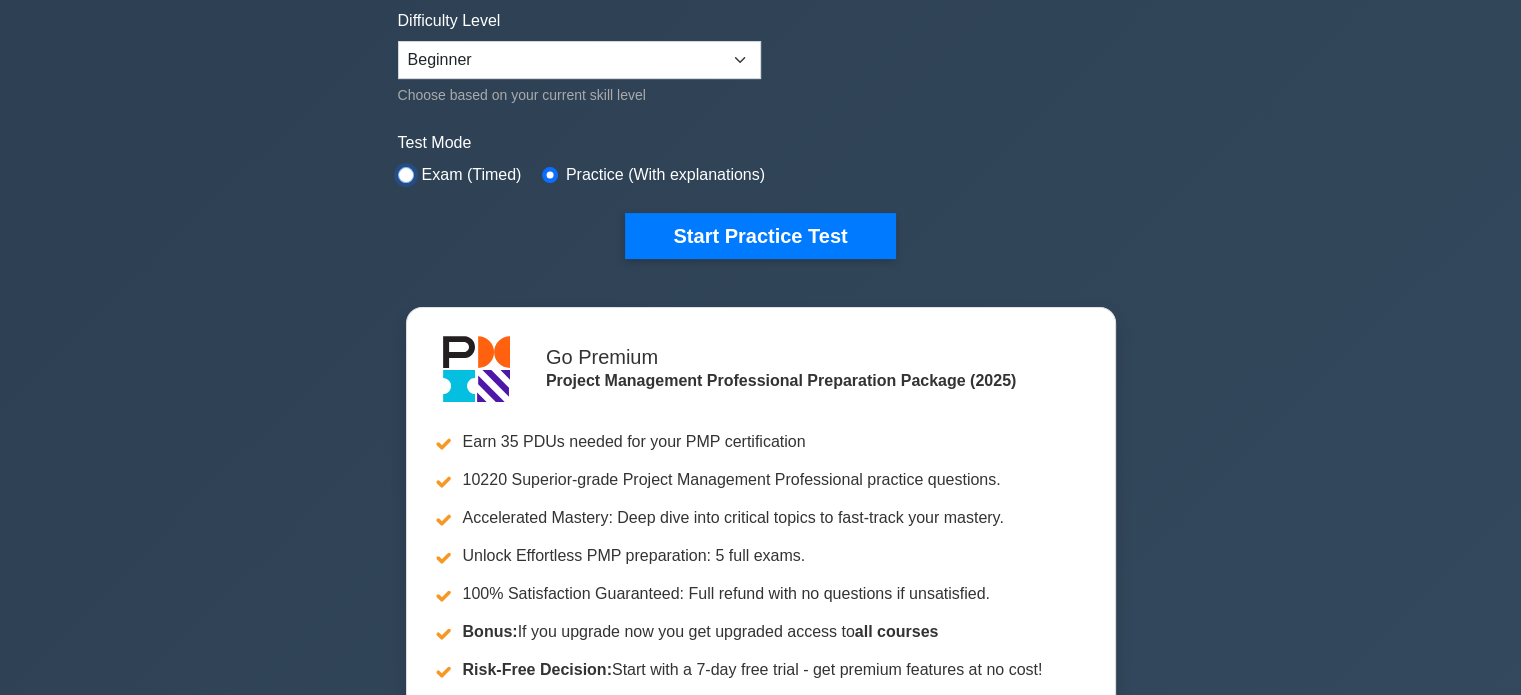 click at bounding box center [406, 175] 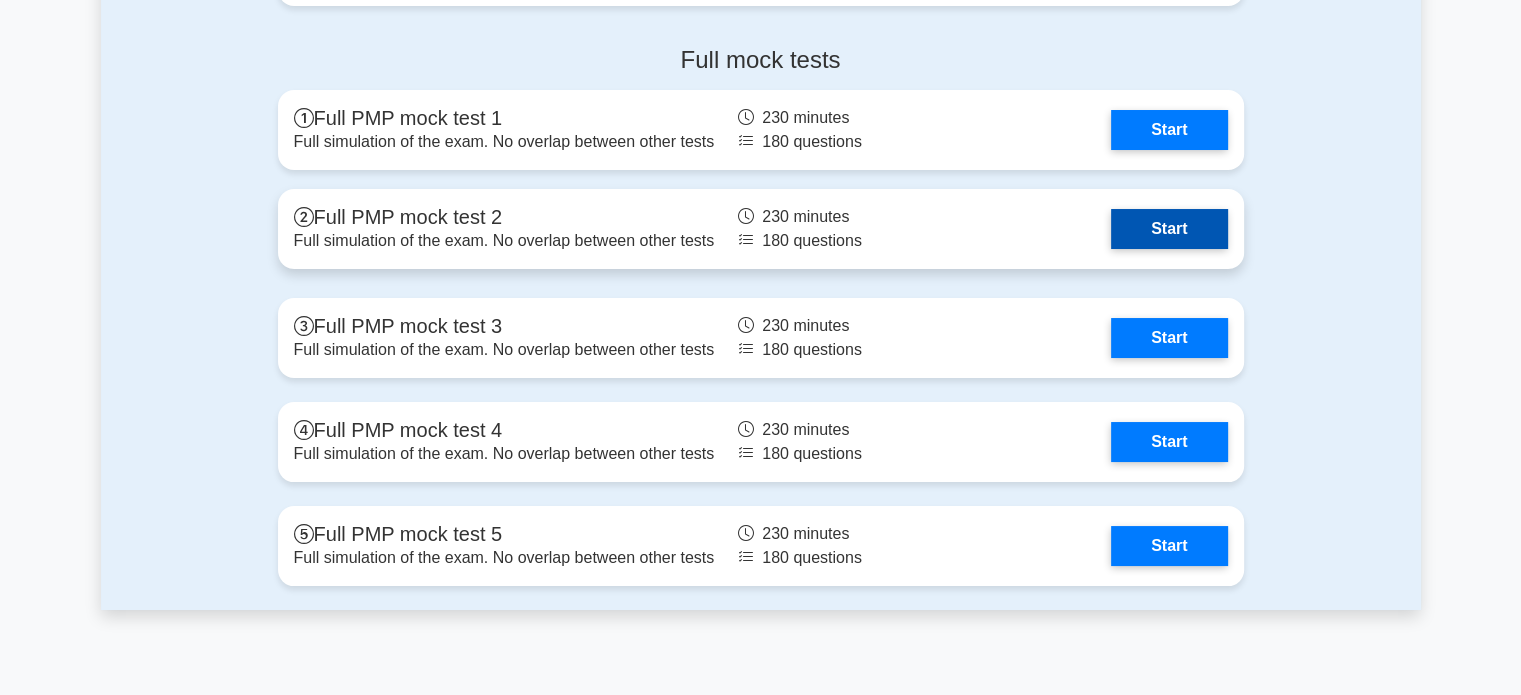 scroll, scrollTop: 7605, scrollLeft: 0, axis: vertical 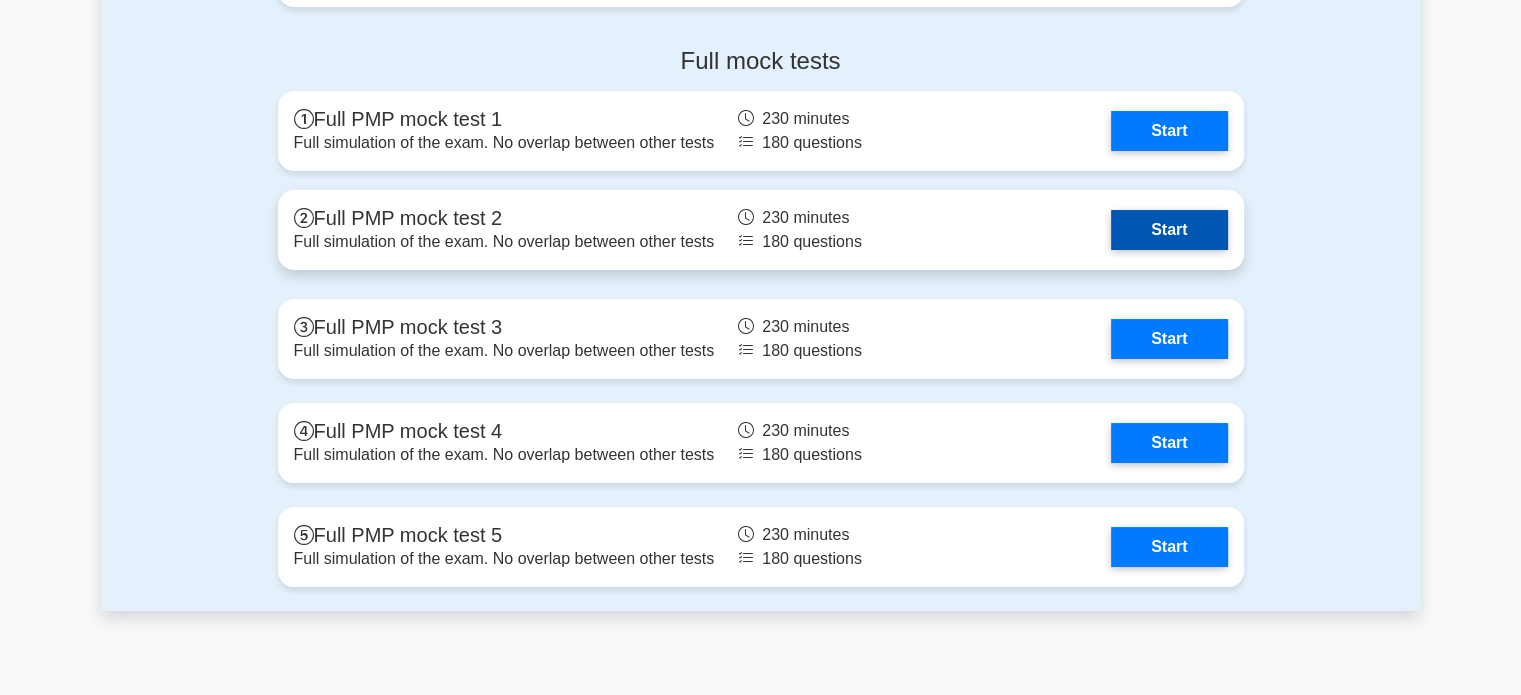 click on "Start" at bounding box center (1169, 230) 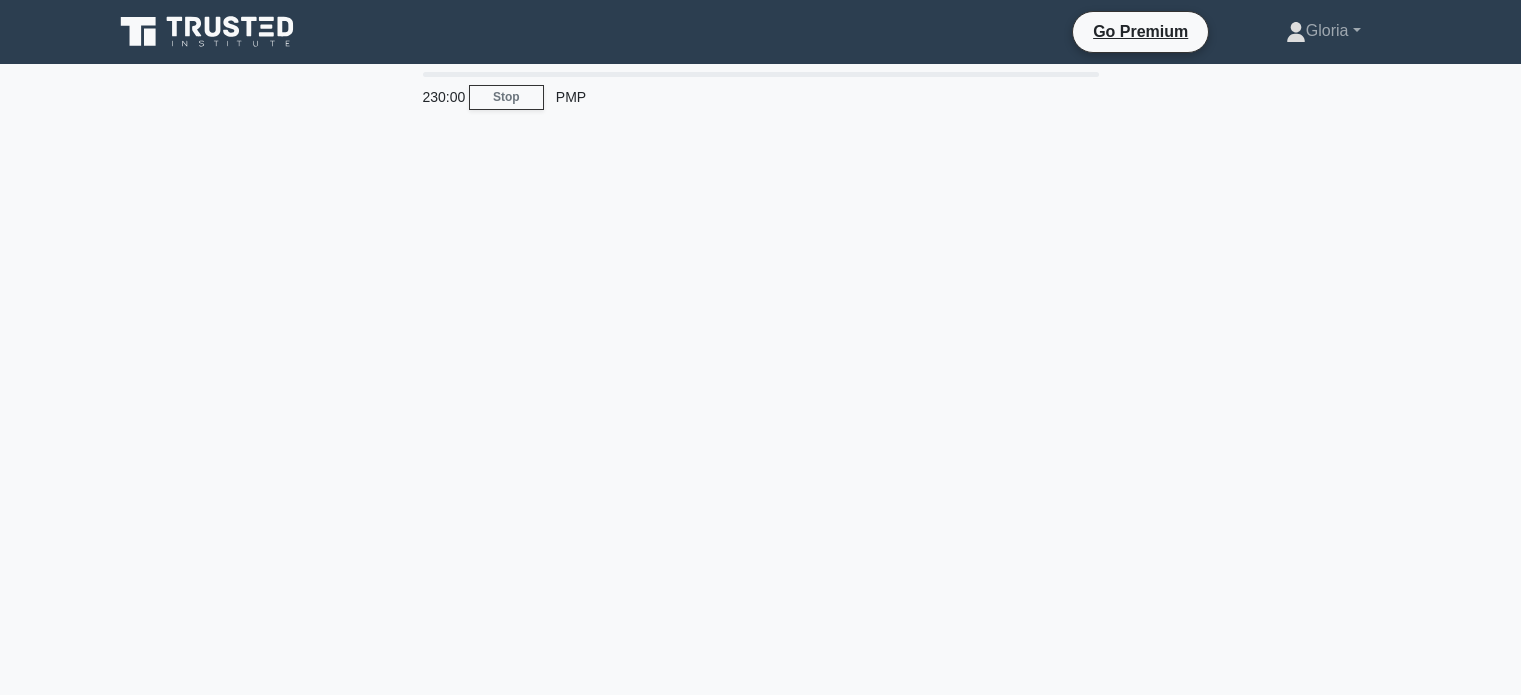scroll, scrollTop: 0, scrollLeft: 0, axis: both 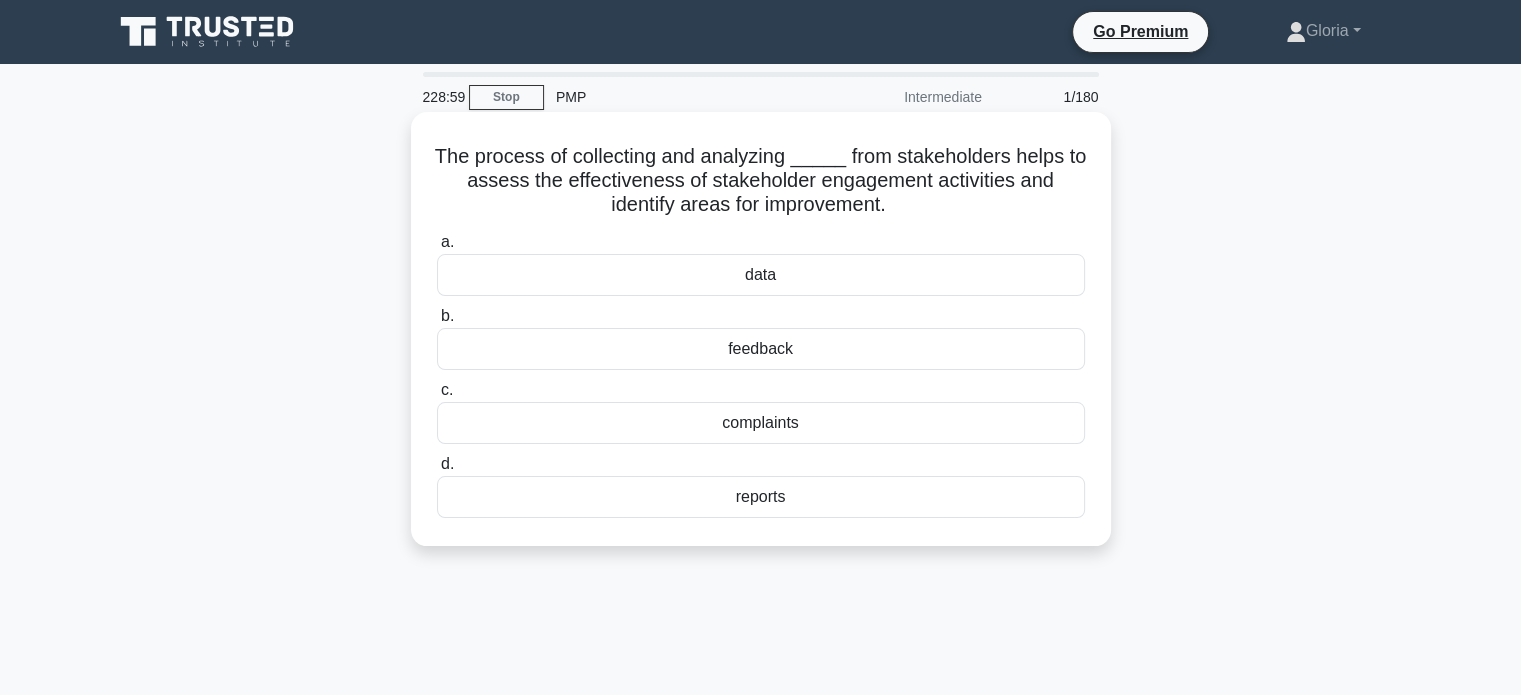 click on "feedback" at bounding box center [761, 349] 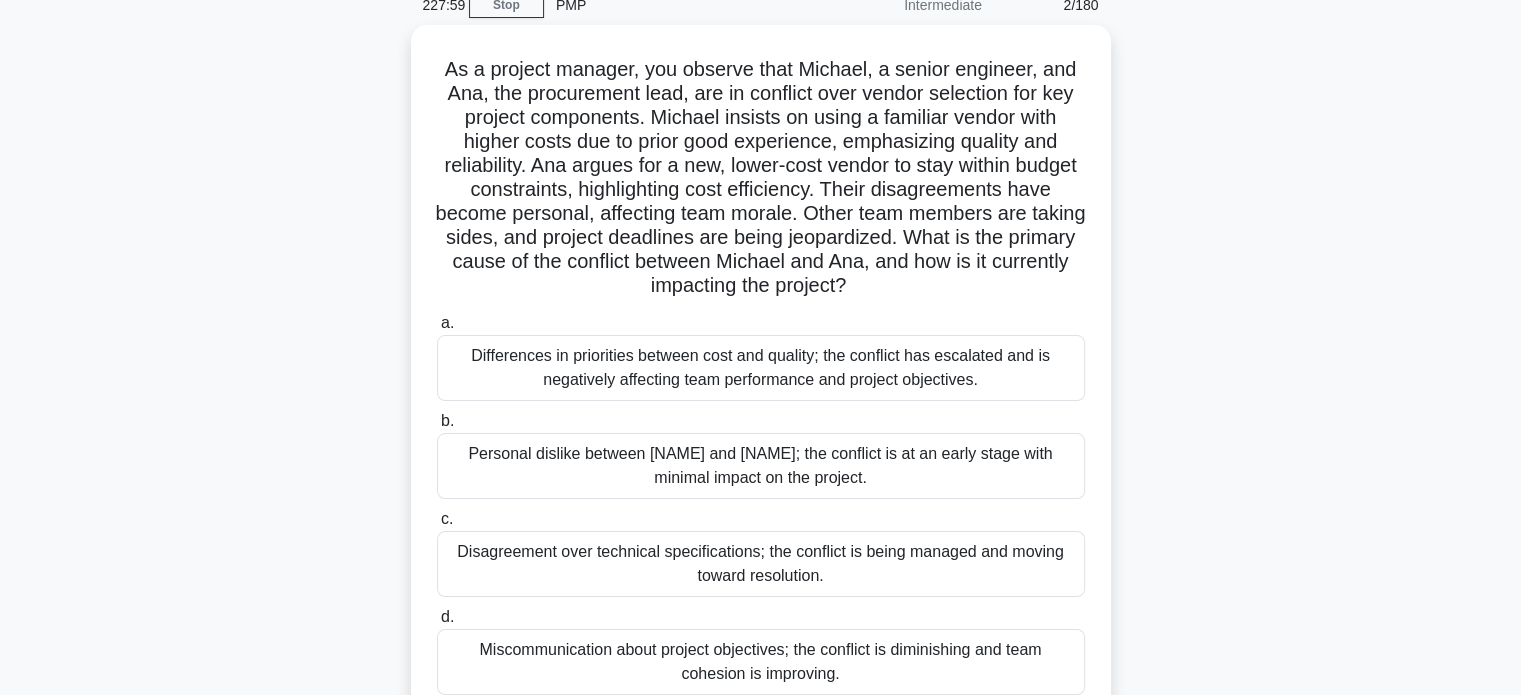 scroll, scrollTop: 0, scrollLeft: 0, axis: both 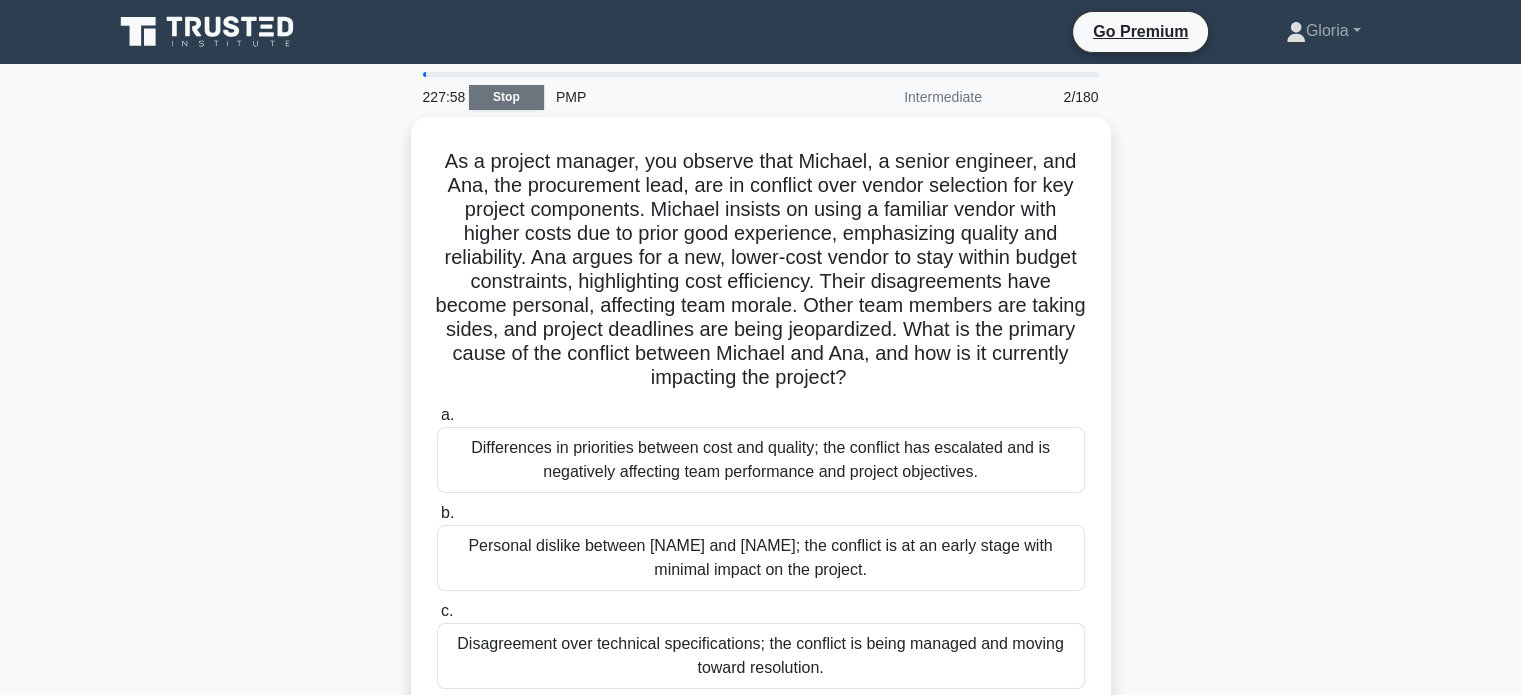 click on "Stop" at bounding box center (506, 97) 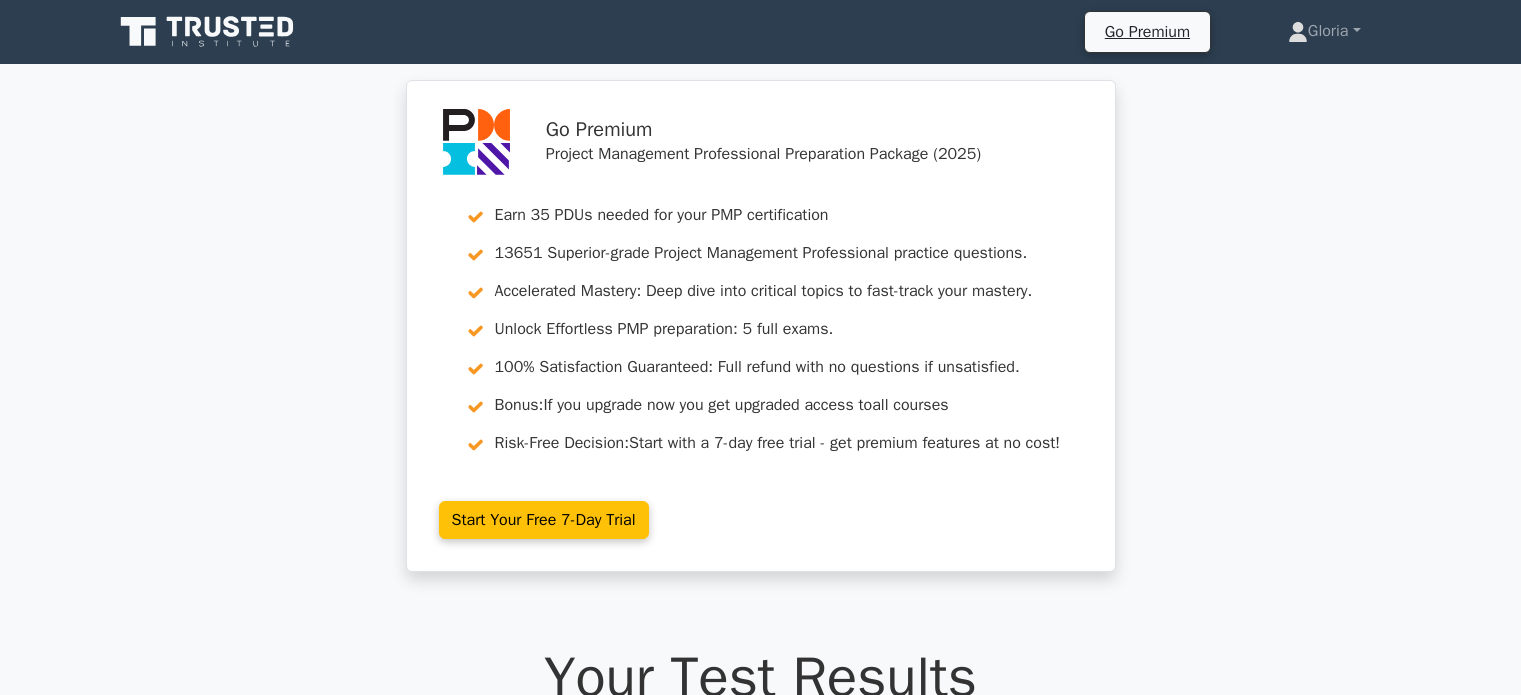 scroll, scrollTop: 0, scrollLeft: 0, axis: both 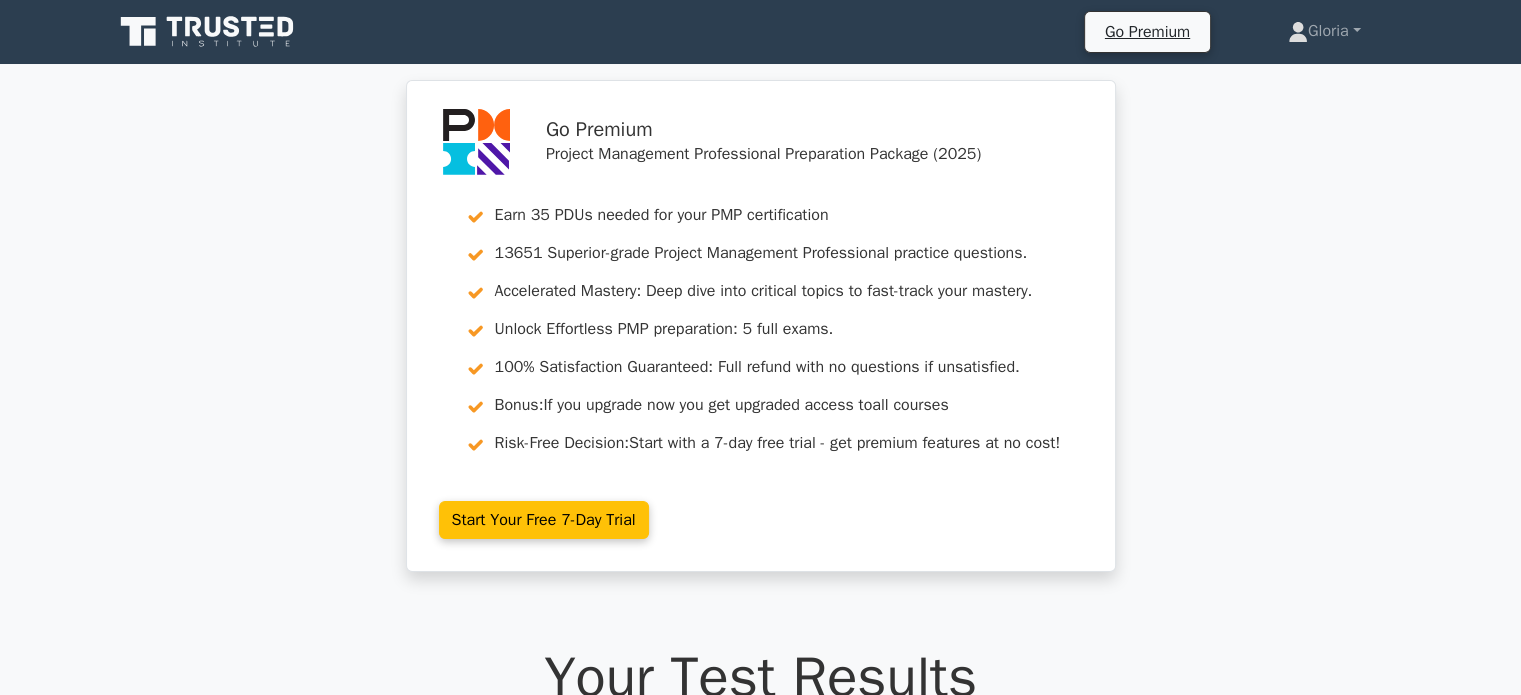 click 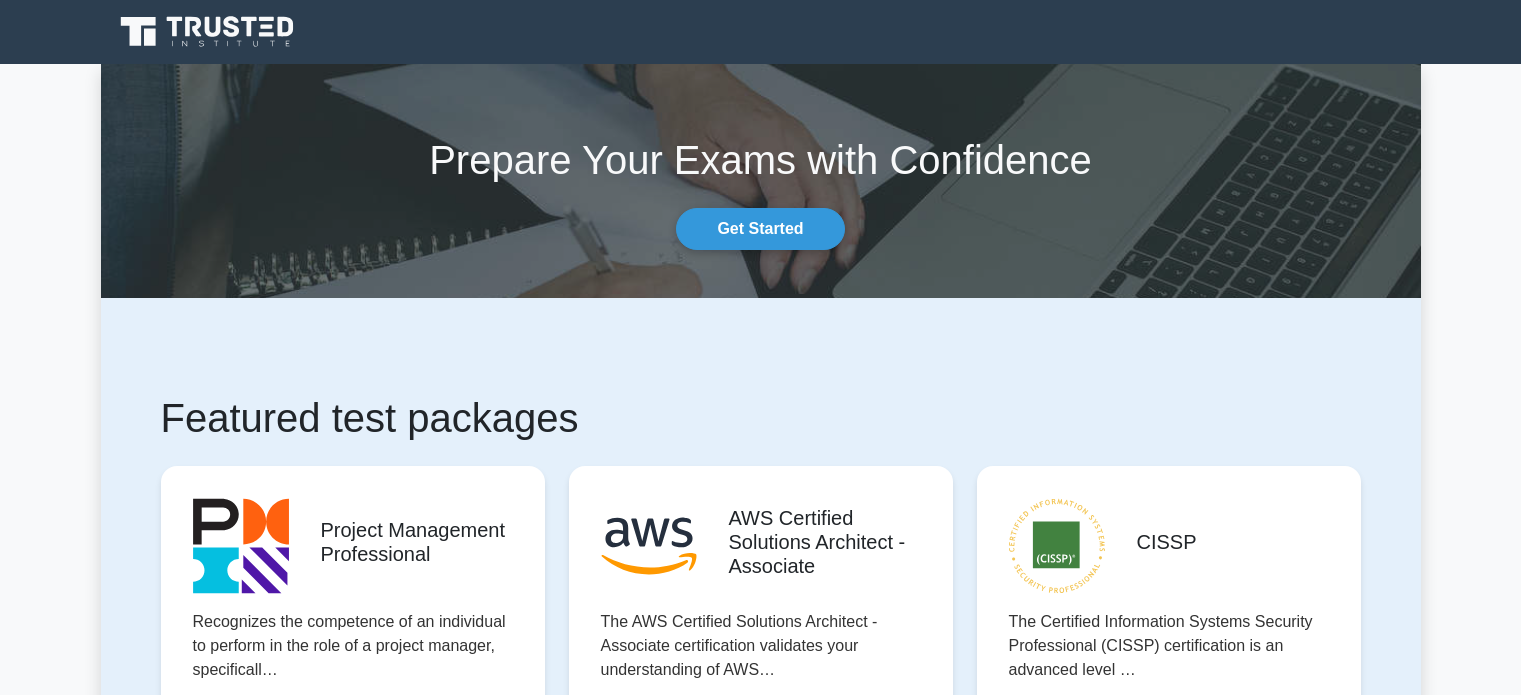 scroll, scrollTop: 0, scrollLeft: 0, axis: both 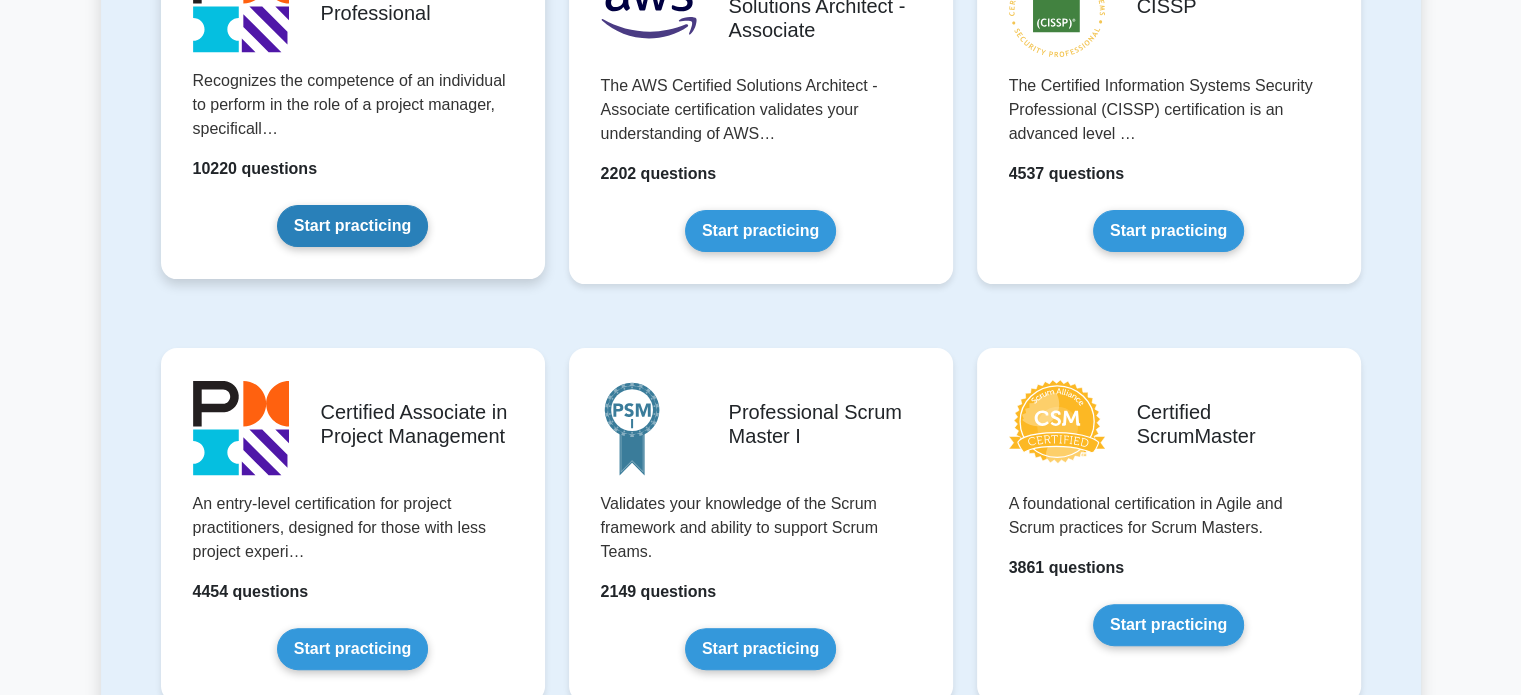 click on "Start practicing" at bounding box center [352, 226] 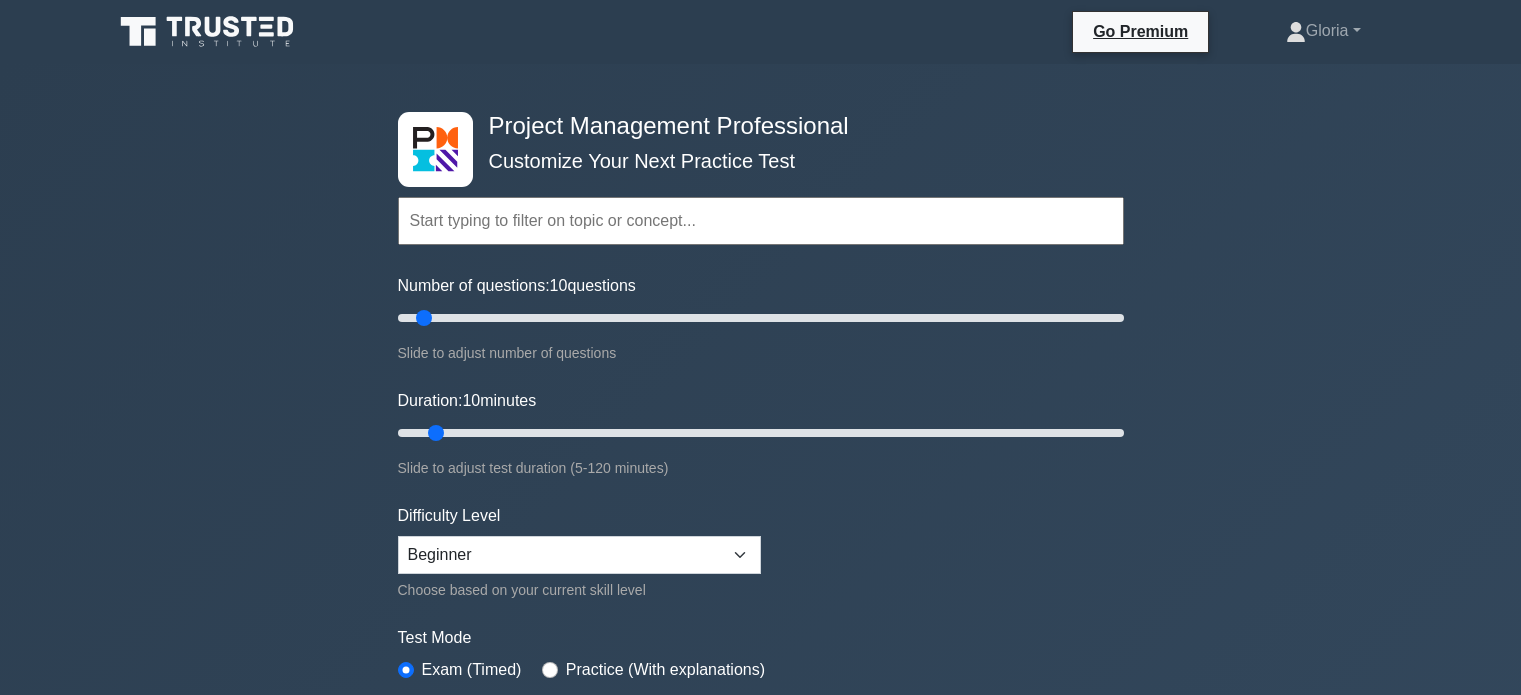 scroll, scrollTop: 0, scrollLeft: 0, axis: both 